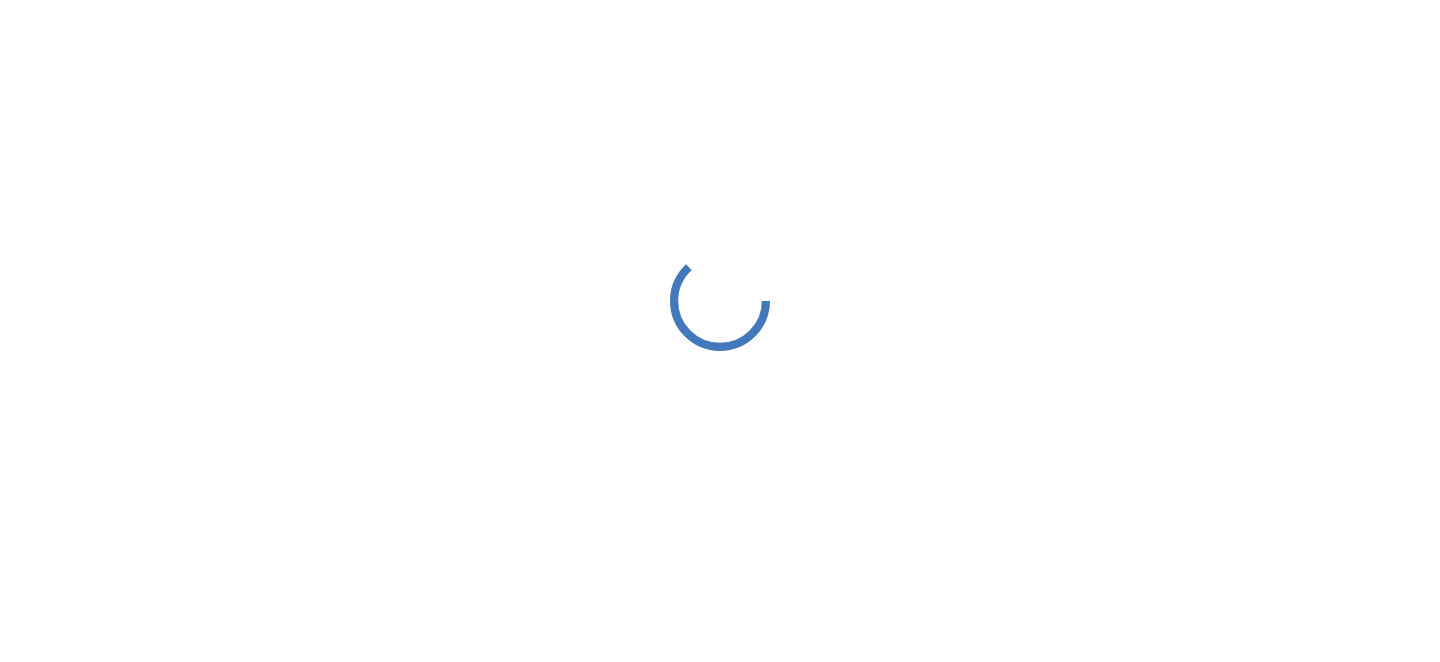 scroll, scrollTop: 0, scrollLeft: 0, axis: both 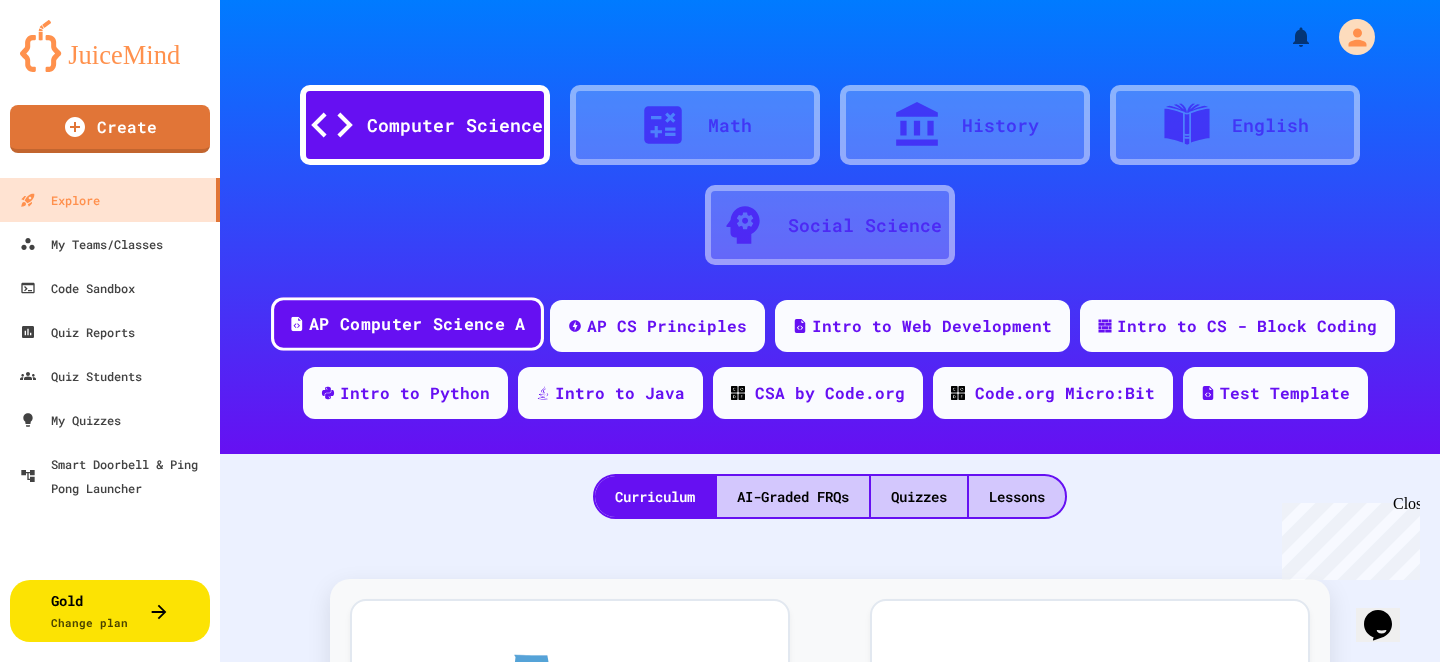 click on "AP Computer Science A" at bounding box center [407, 324] 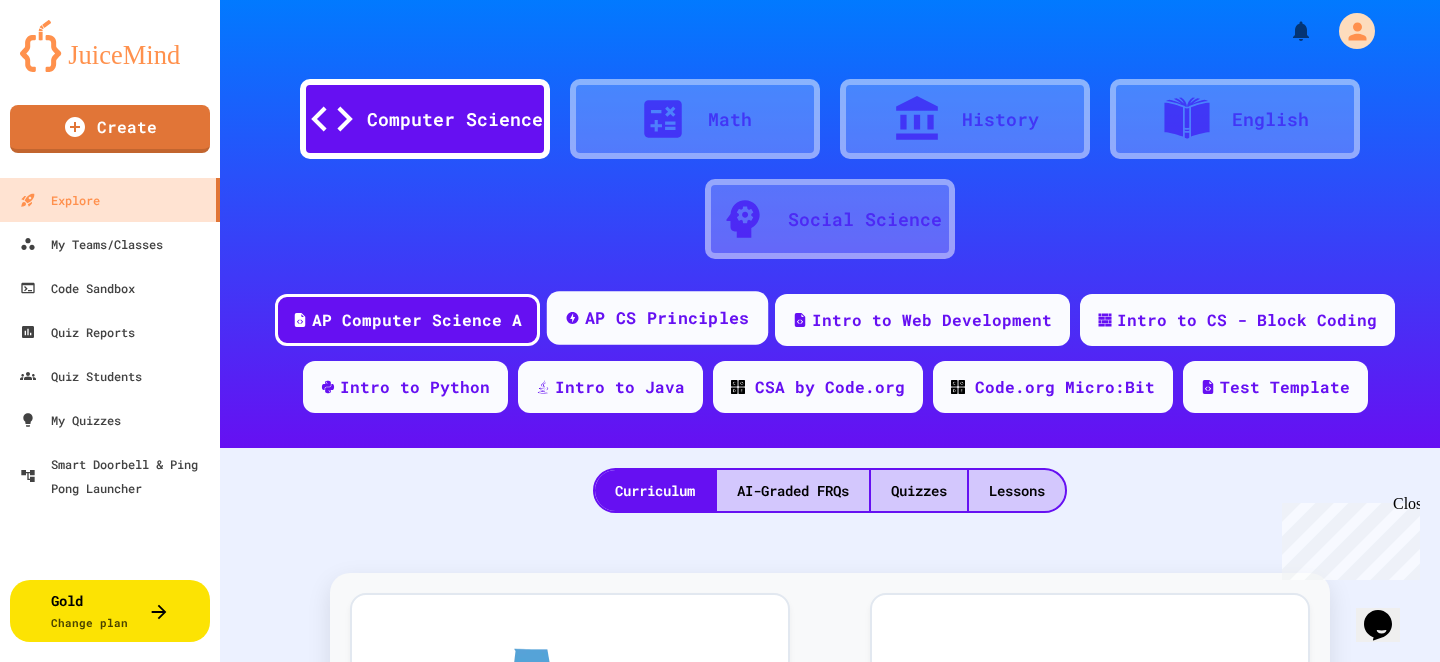 scroll, scrollTop: 0, scrollLeft: 0, axis: both 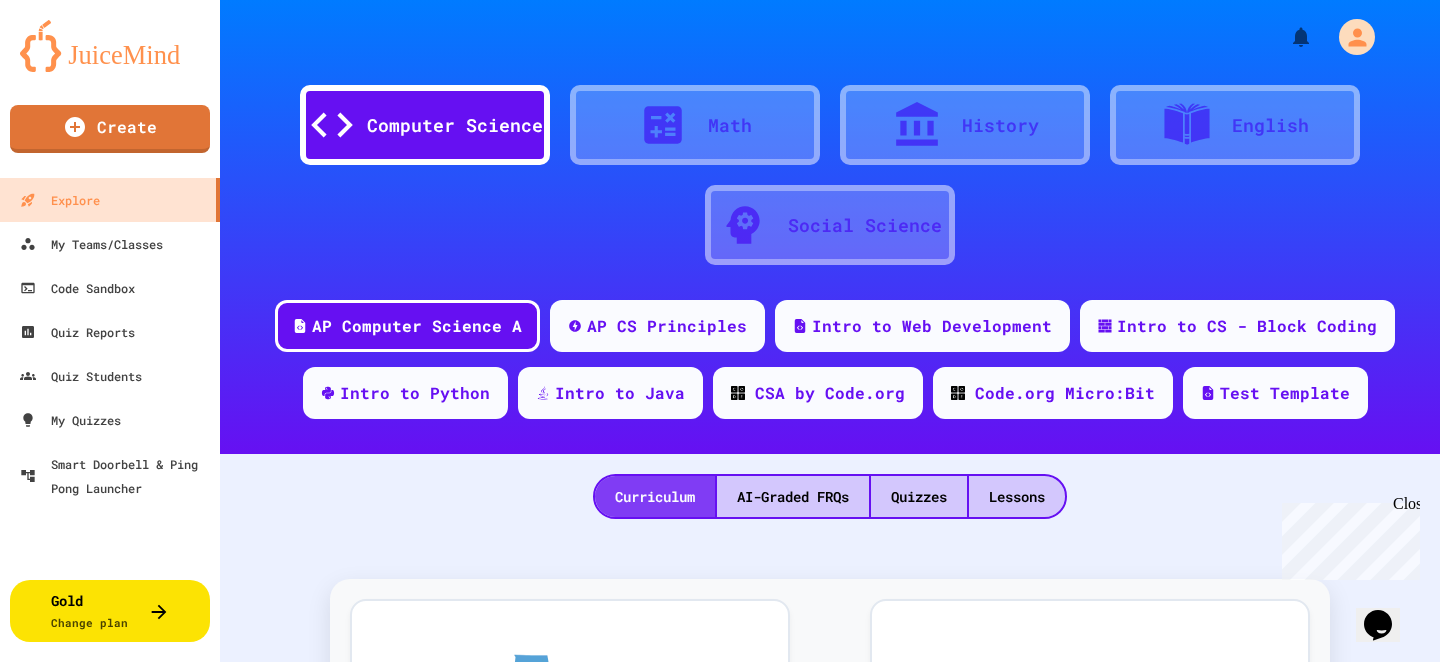 click on "Curriculum" at bounding box center [655, 496] 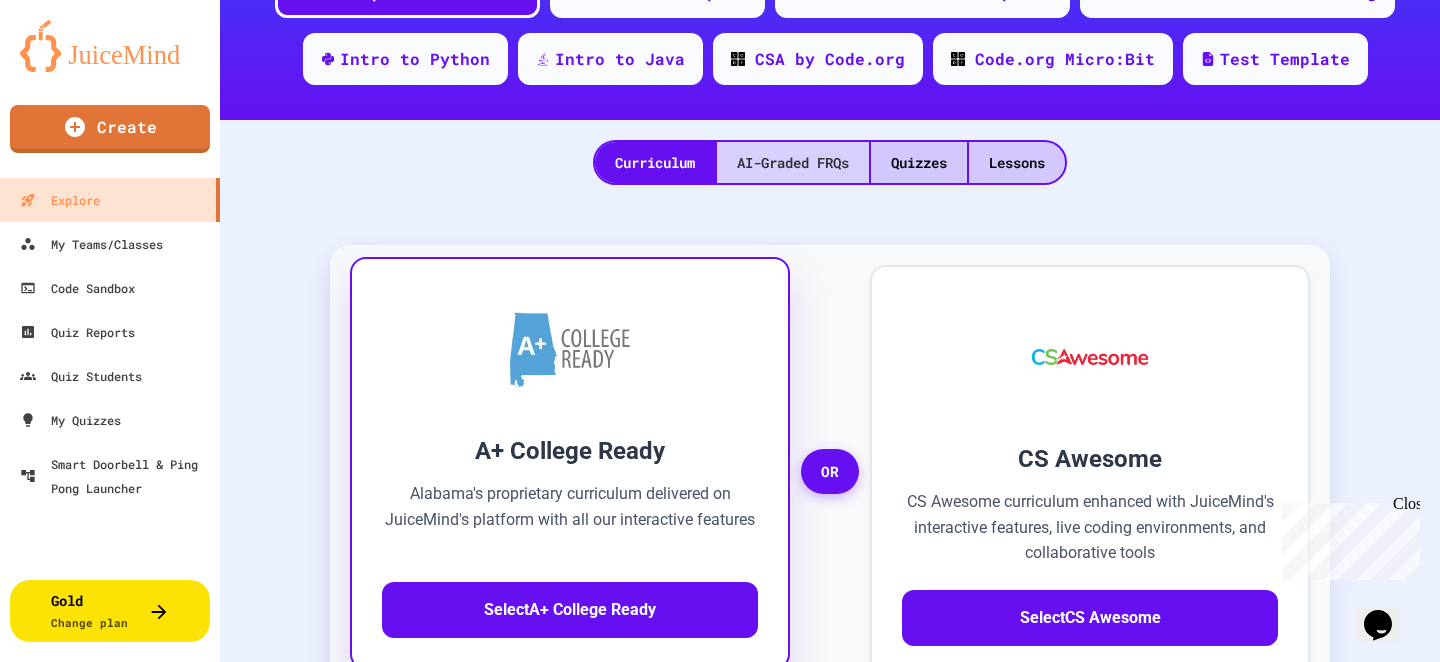 scroll, scrollTop: 336, scrollLeft: 0, axis: vertical 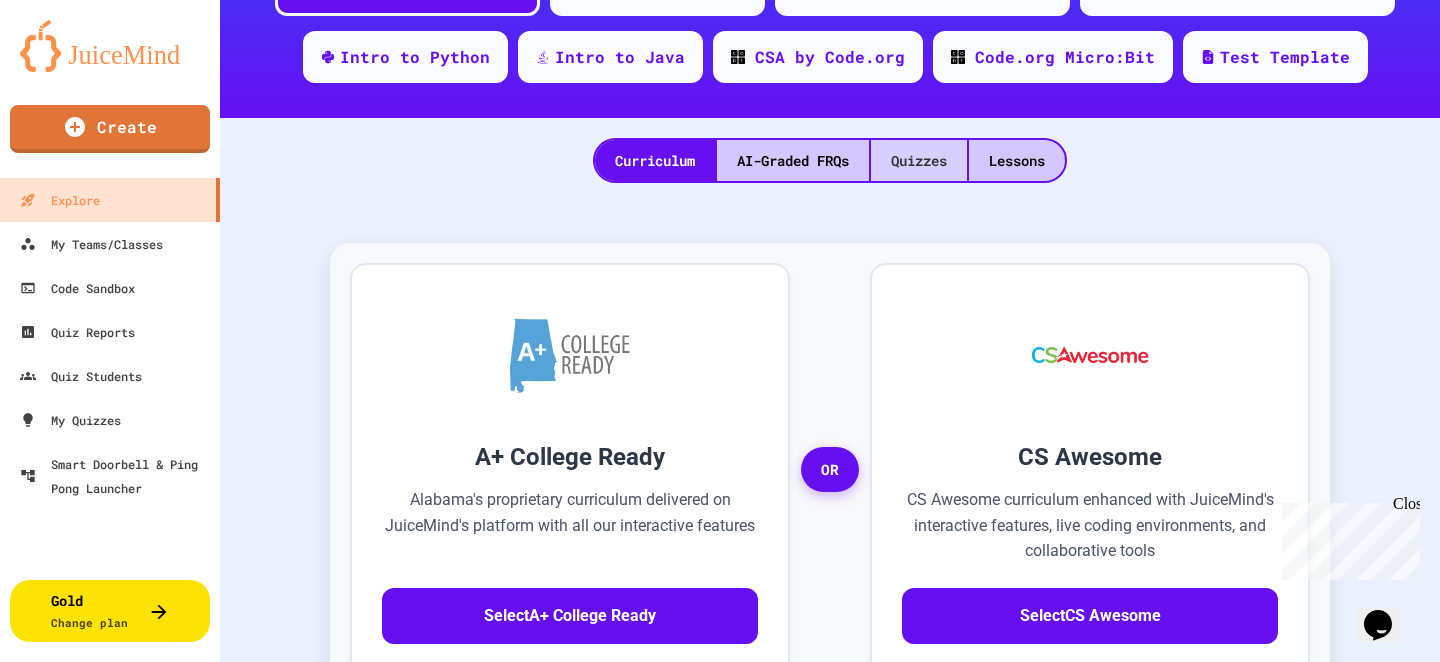 click on "Quizzes" at bounding box center [919, 160] 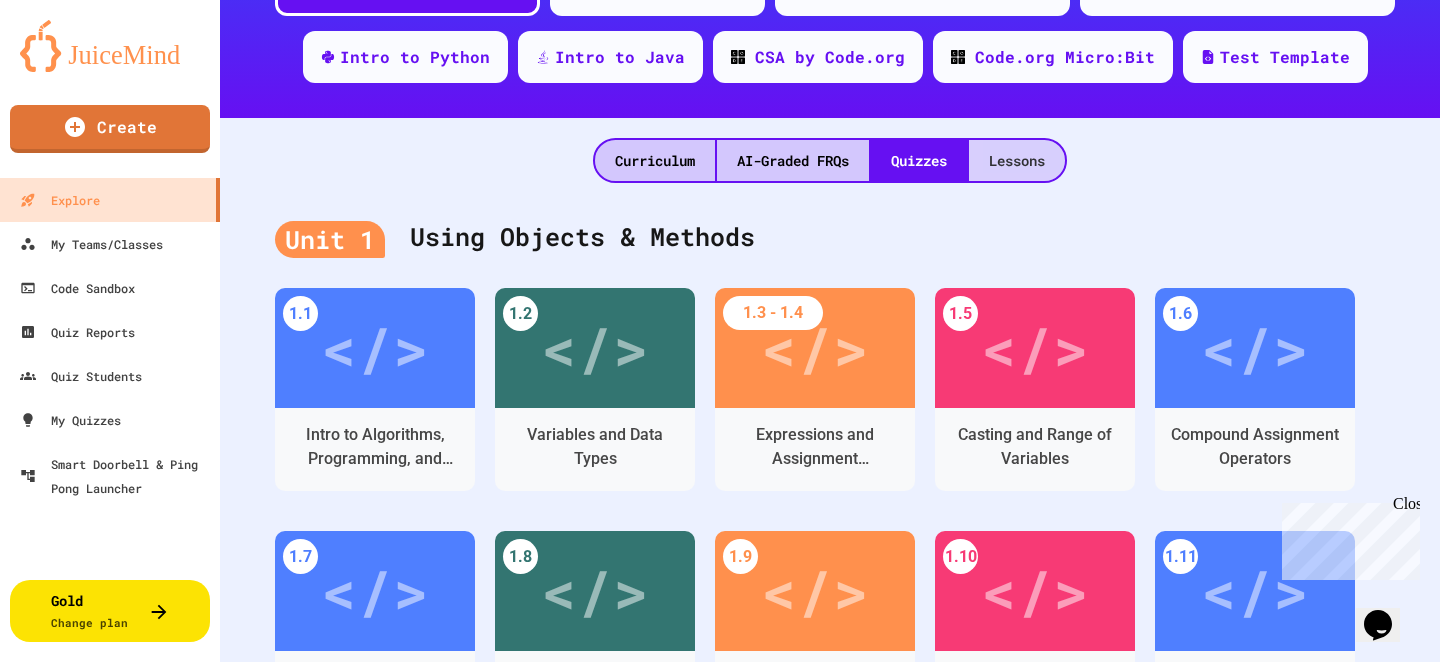 click on "Lessons" at bounding box center (1017, 160) 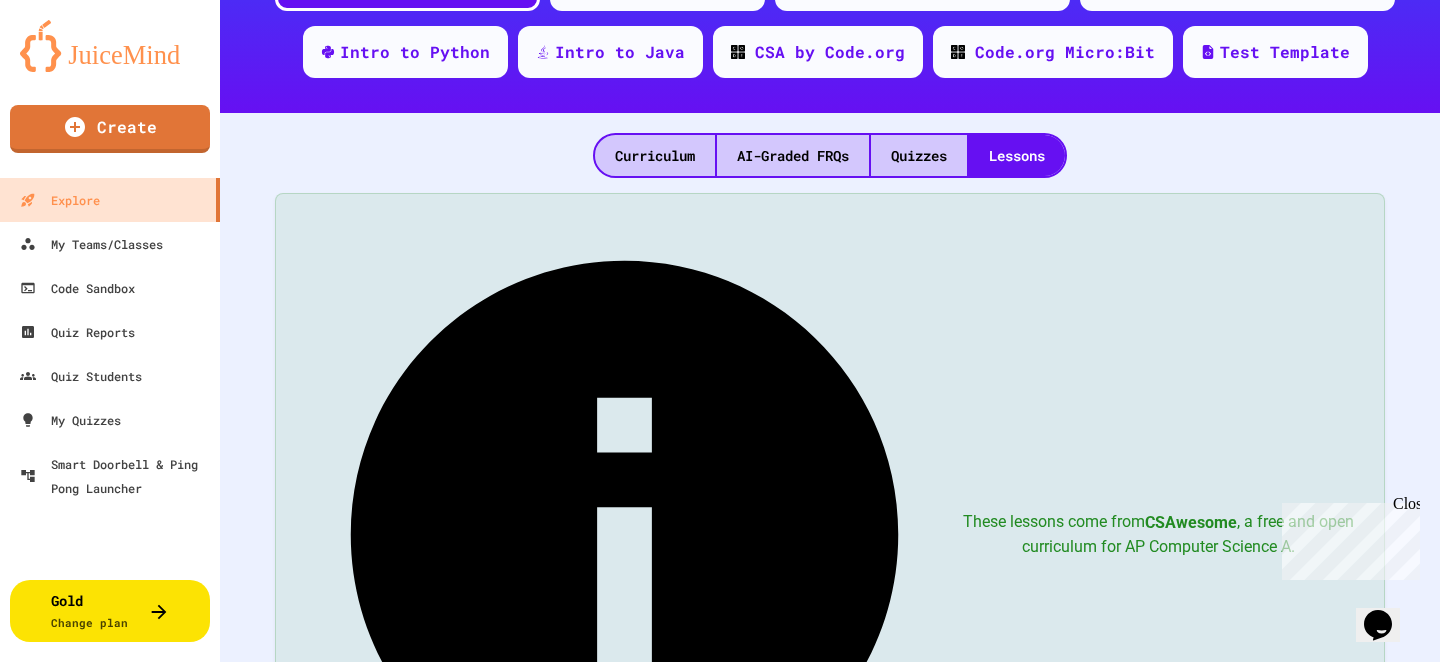 scroll, scrollTop: 331, scrollLeft: 0, axis: vertical 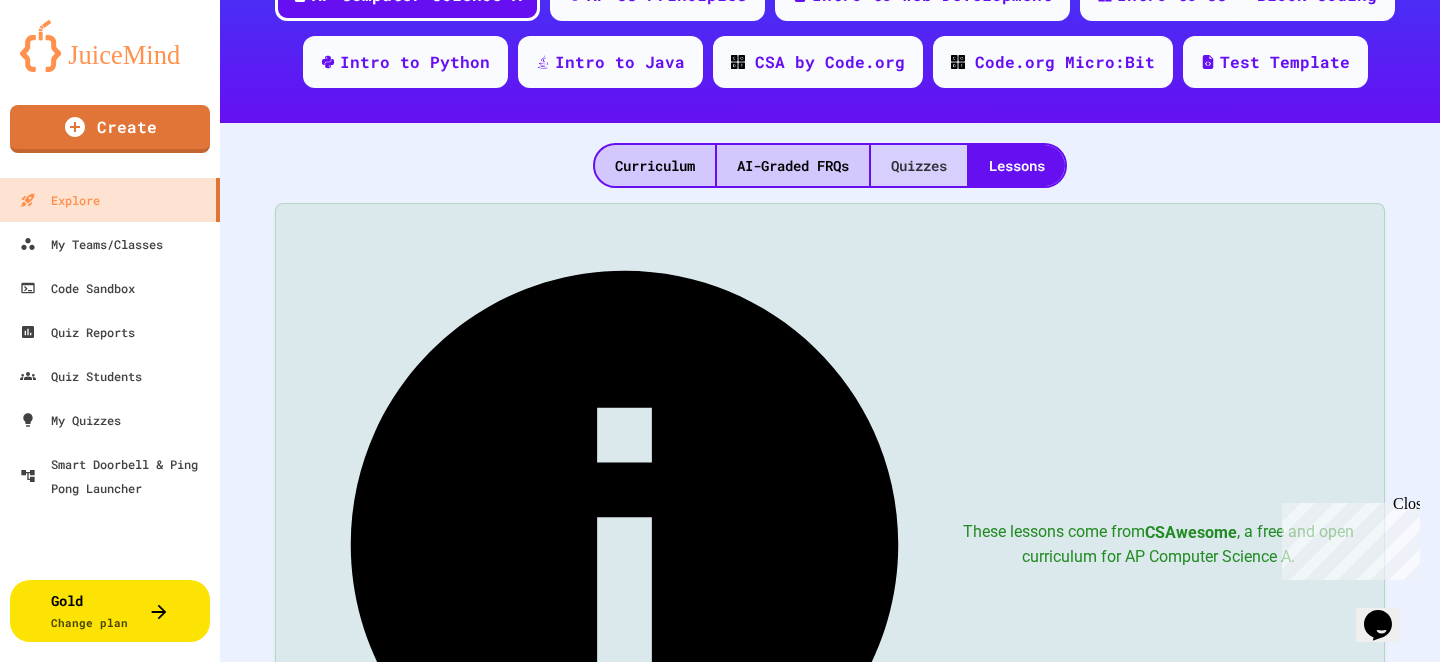 click on "Quizzes" at bounding box center (919, 165) 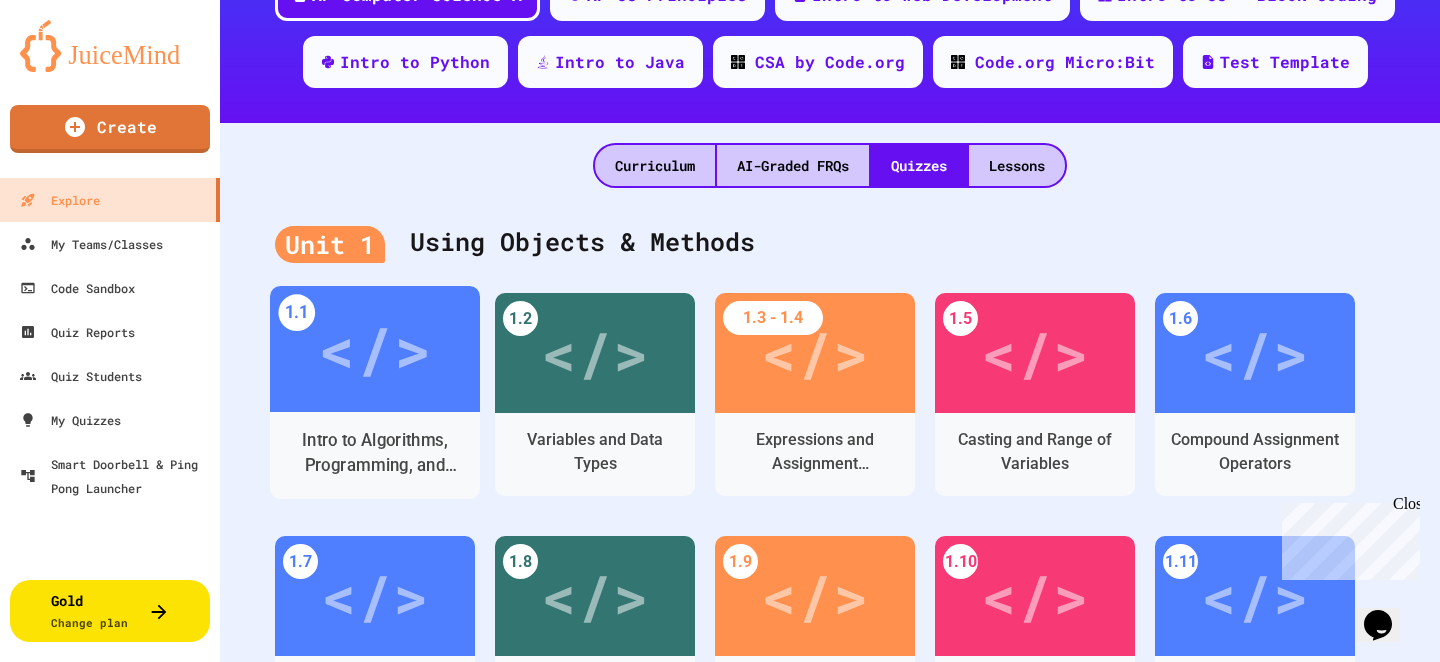 click on "</>" at bounding box center [374, 349] 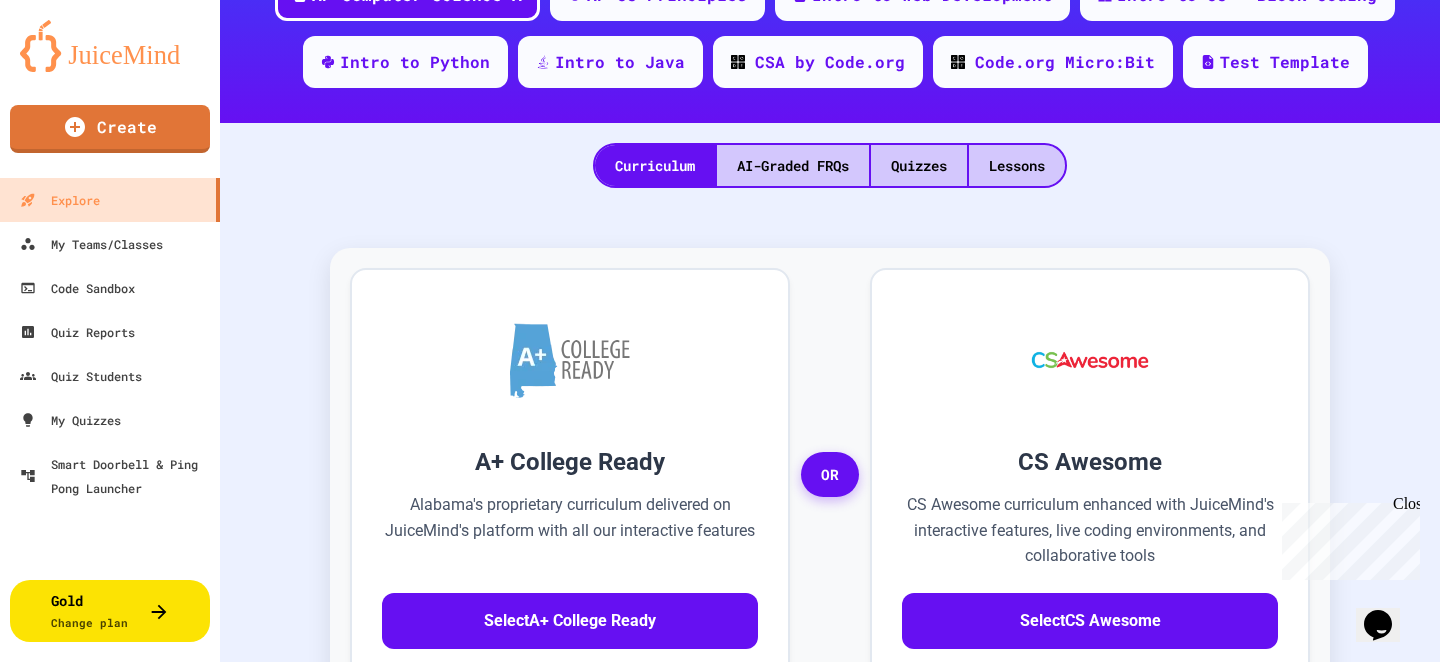 scroll, scrollTop: 0, scrollLeft: 0, axis: both 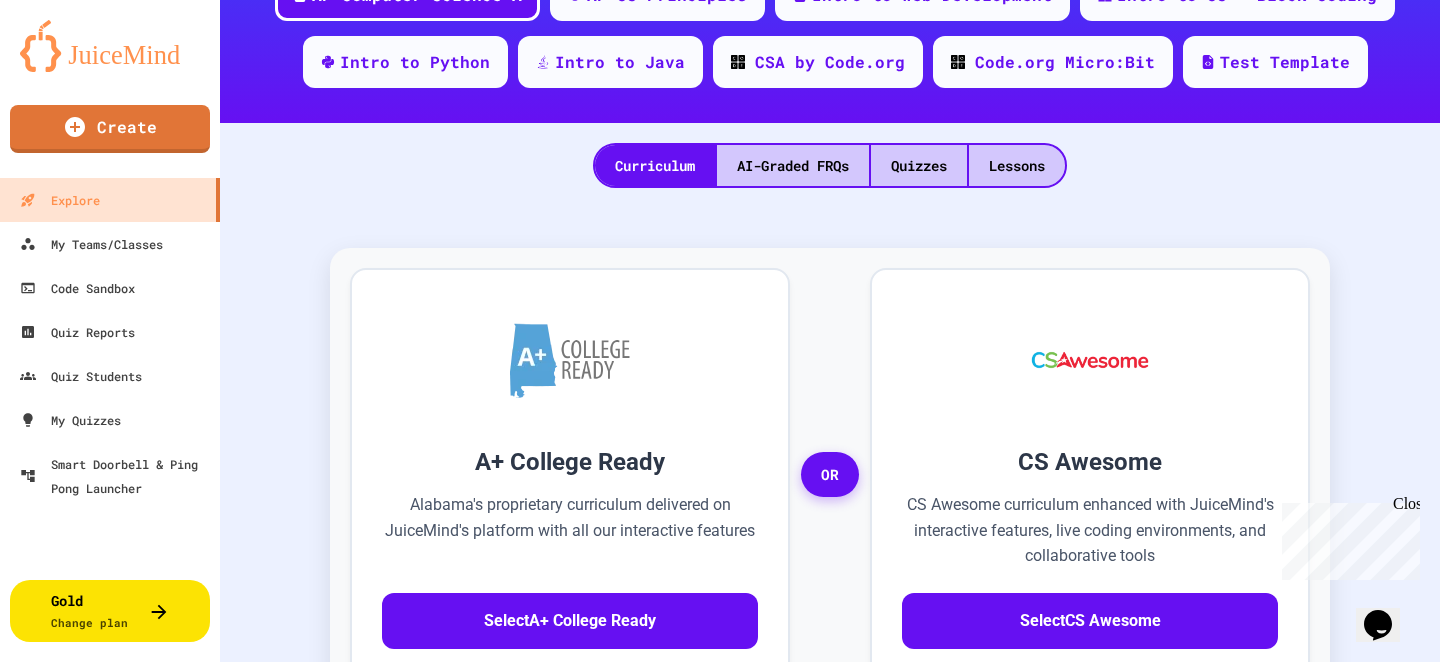 click on "Introduction to Algorithms, Programming, and Compilers" at bounding box center (710, 1001) 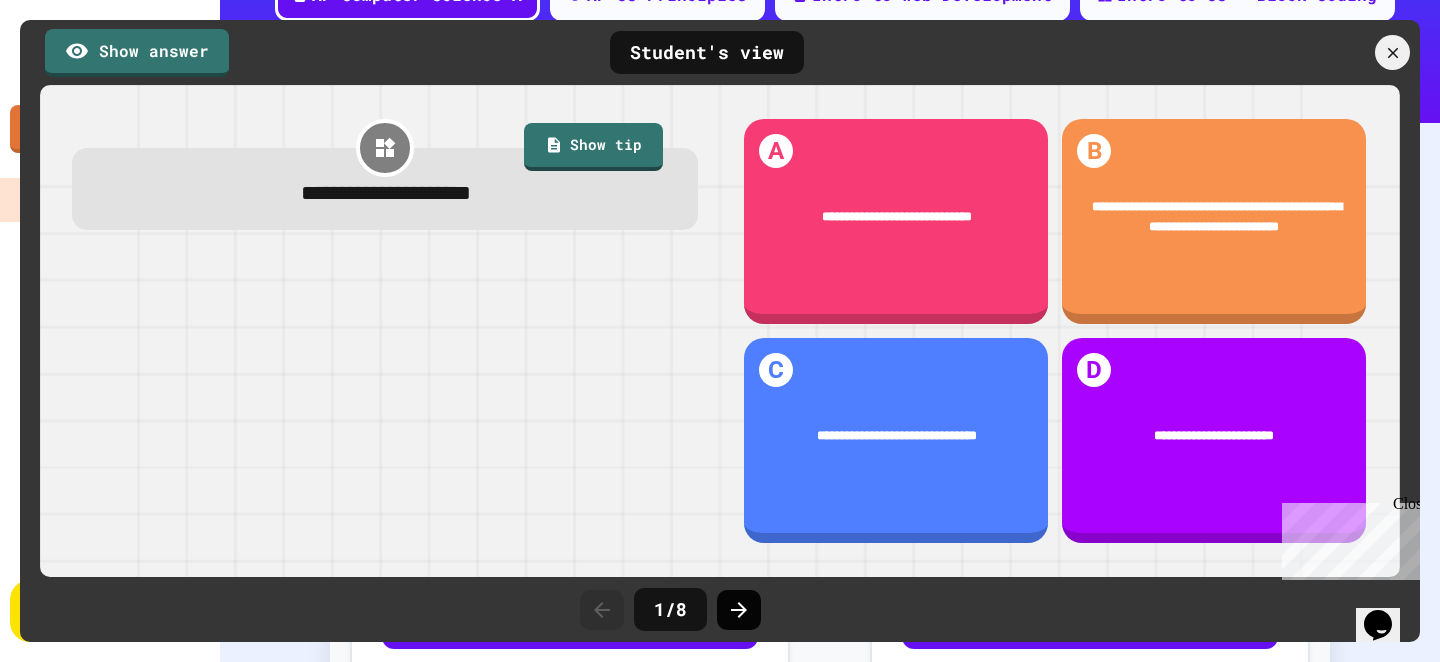 click 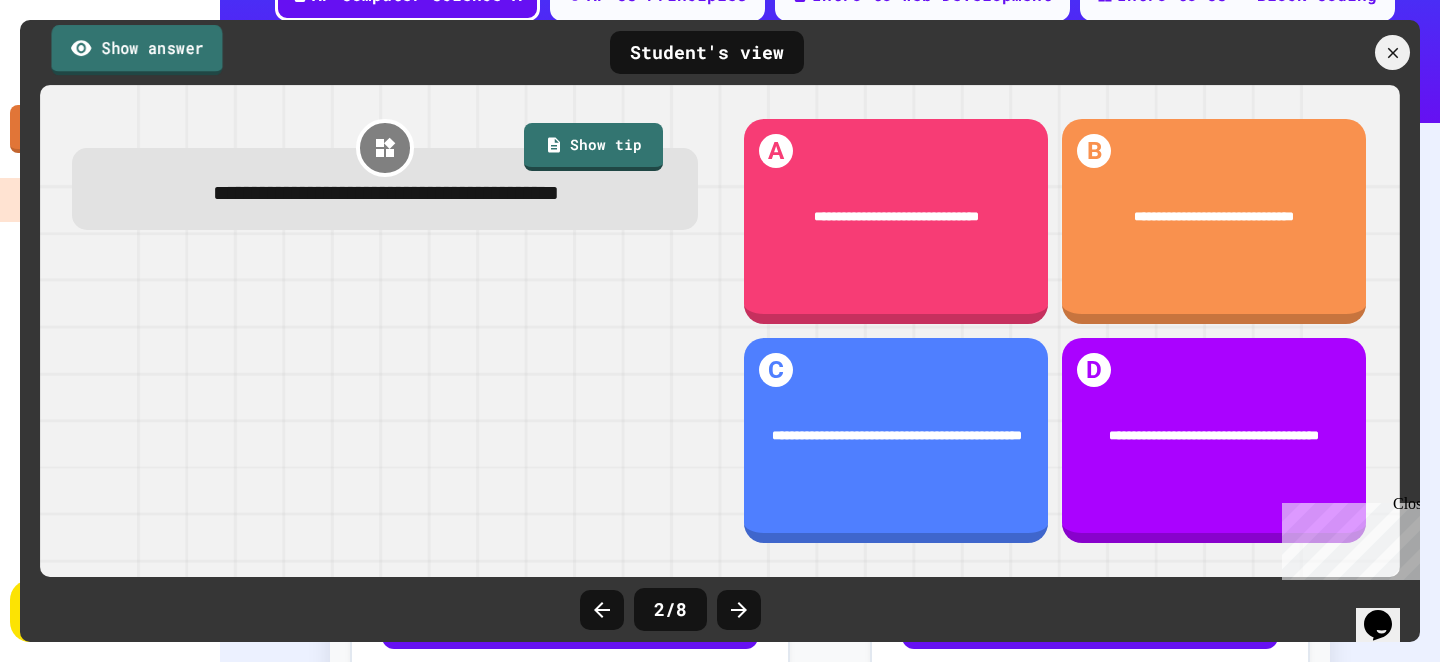 click on "Show answer" at bounding box center (136, 50) 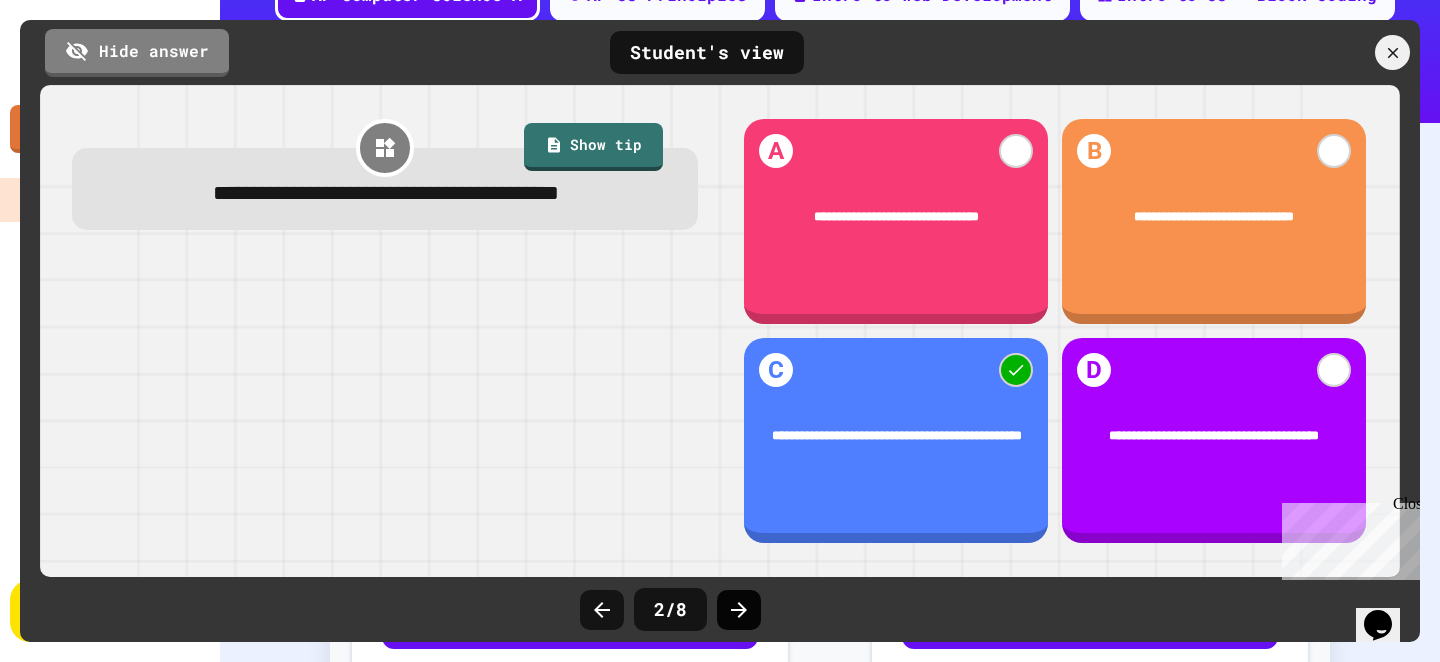click at bounding box center (739, 610) 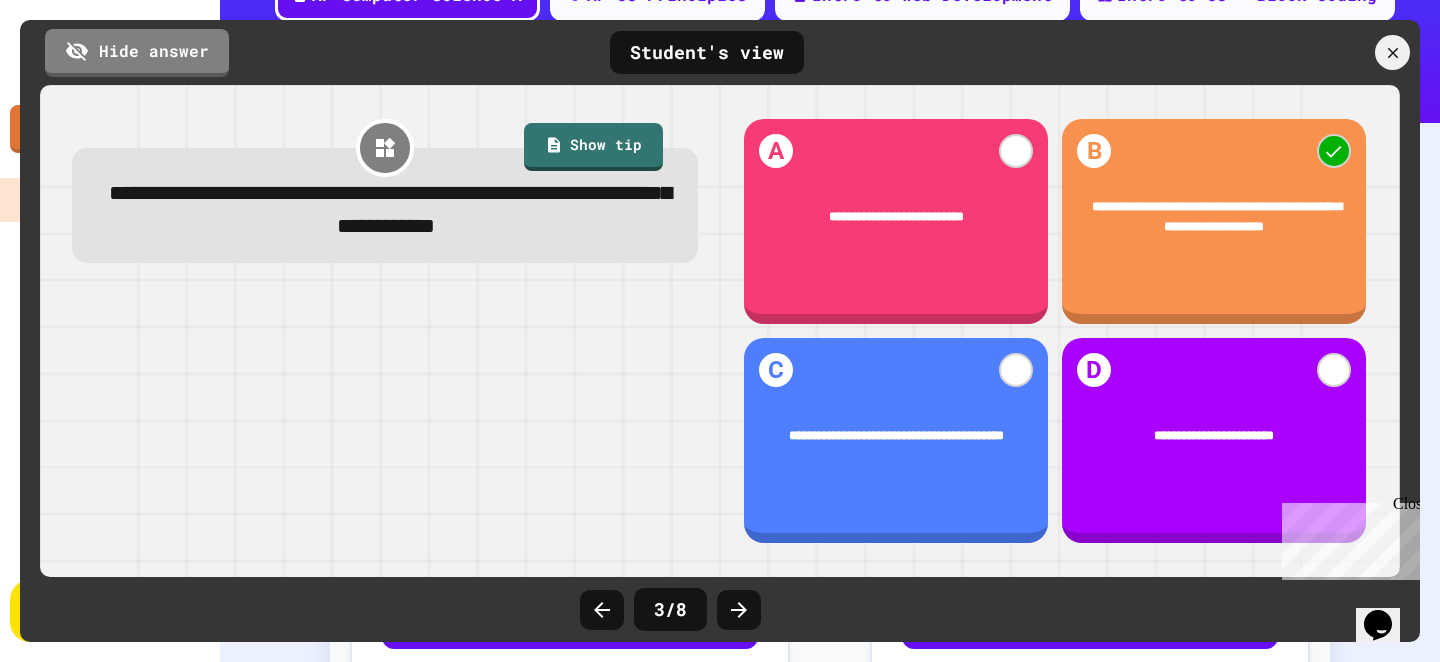 click at bounding box center (739, 610) 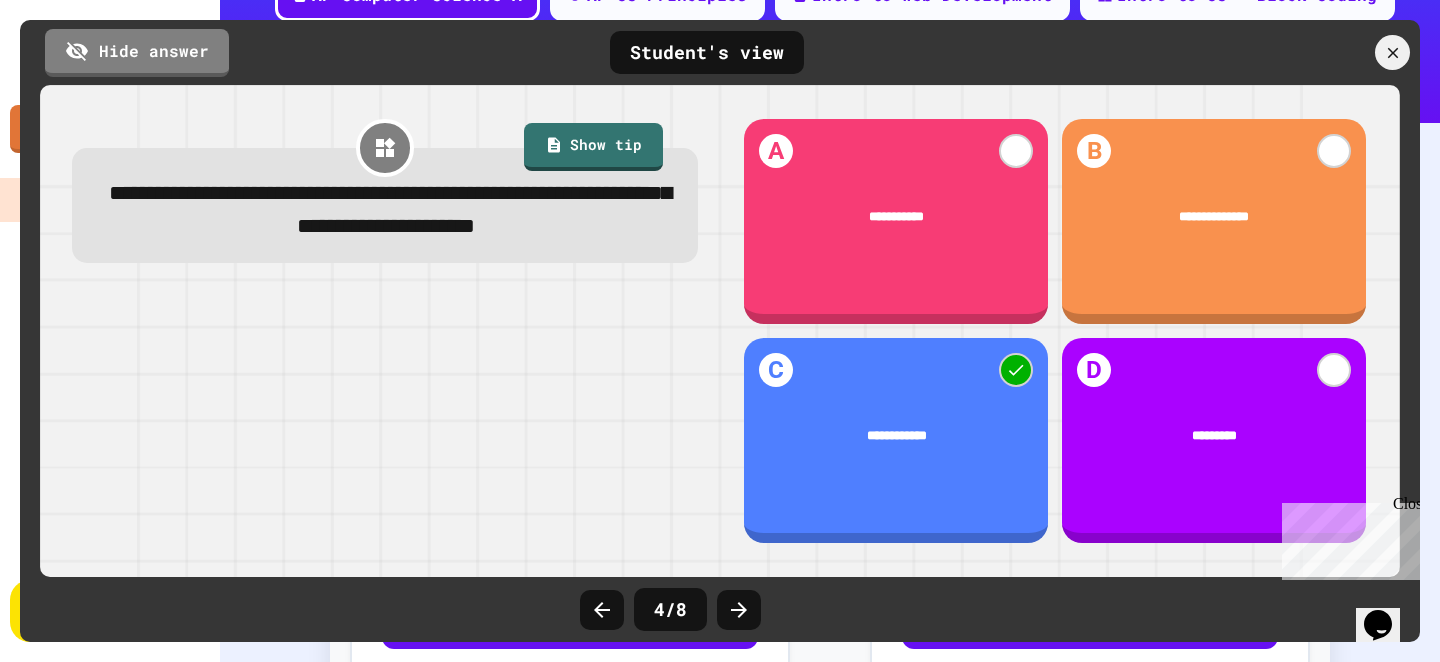 click at bounding box center (739, 610) 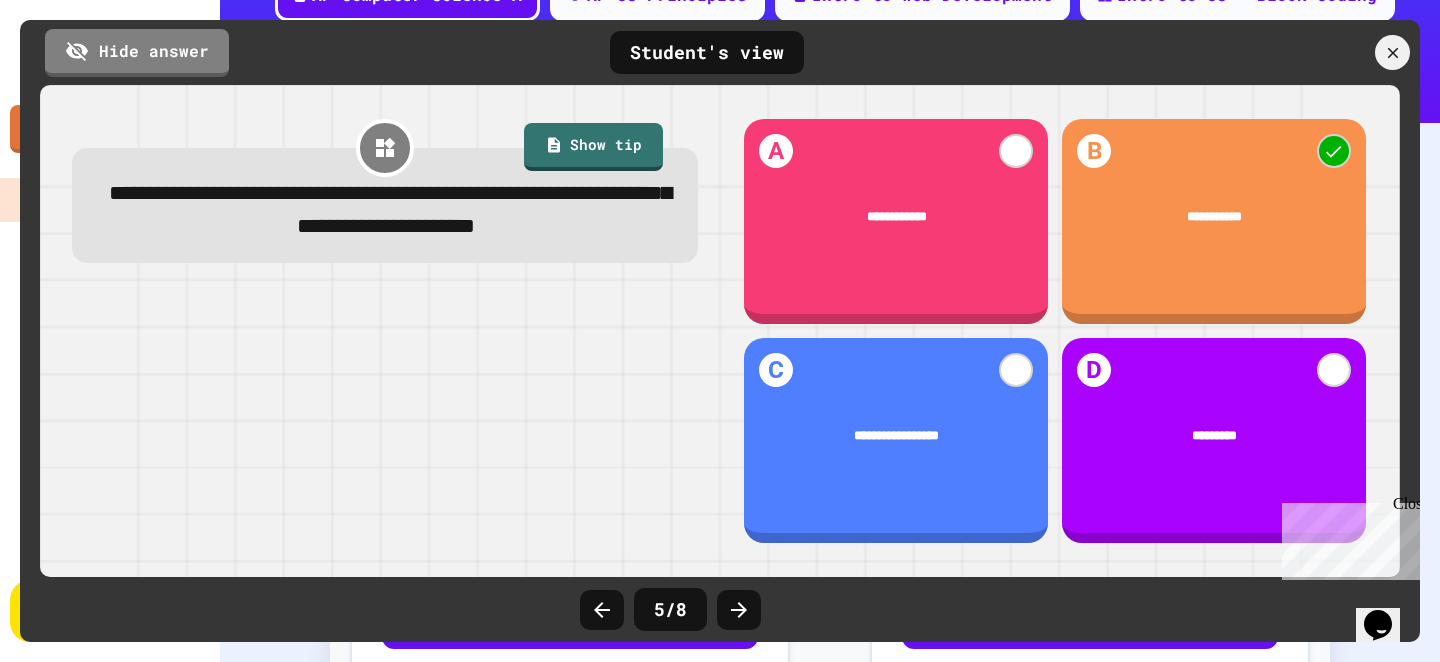 click at bounding box center [739, 610] 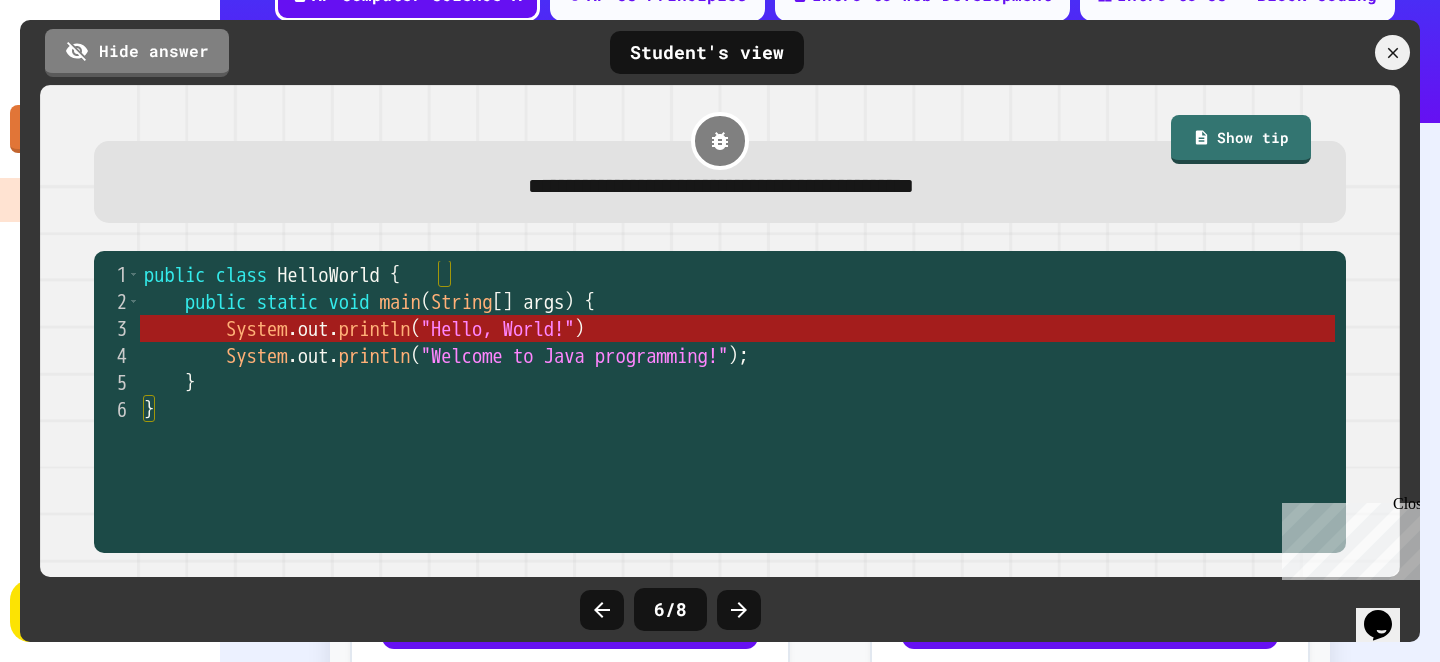 click at bounding box center [739, 610] 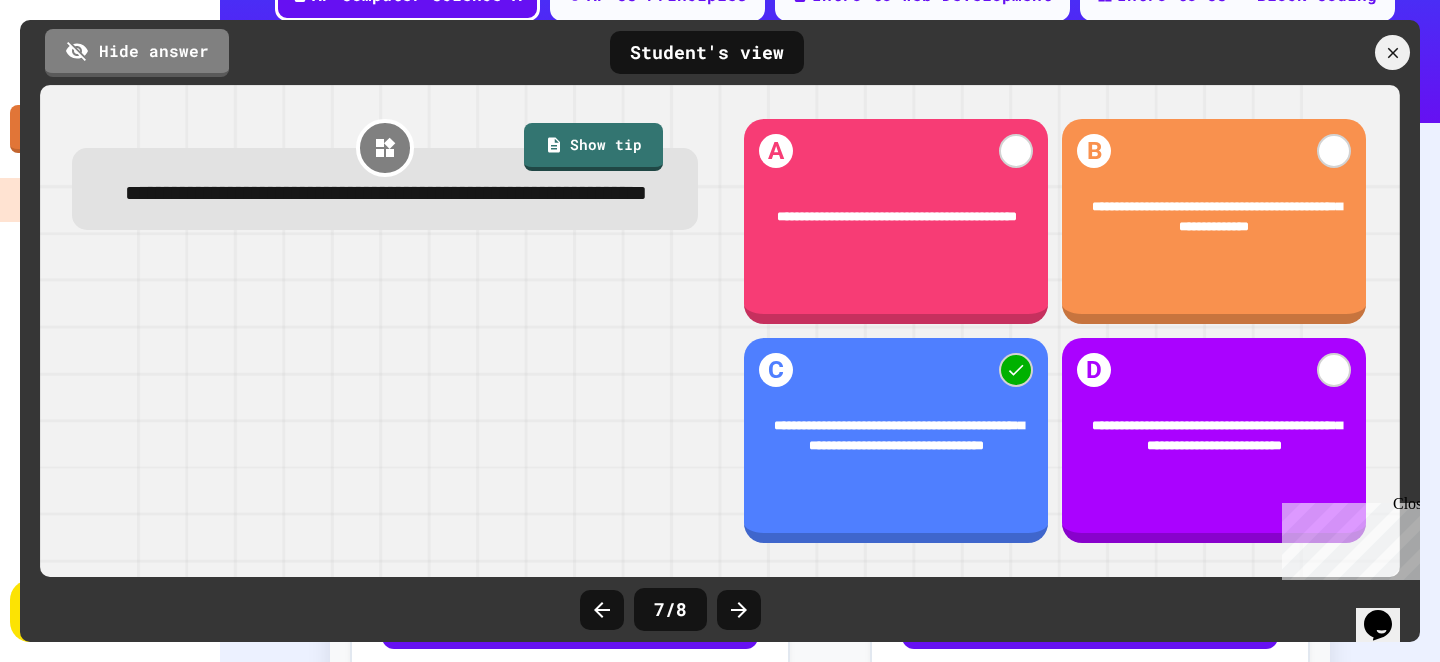 click at bounding box center (739, 610) 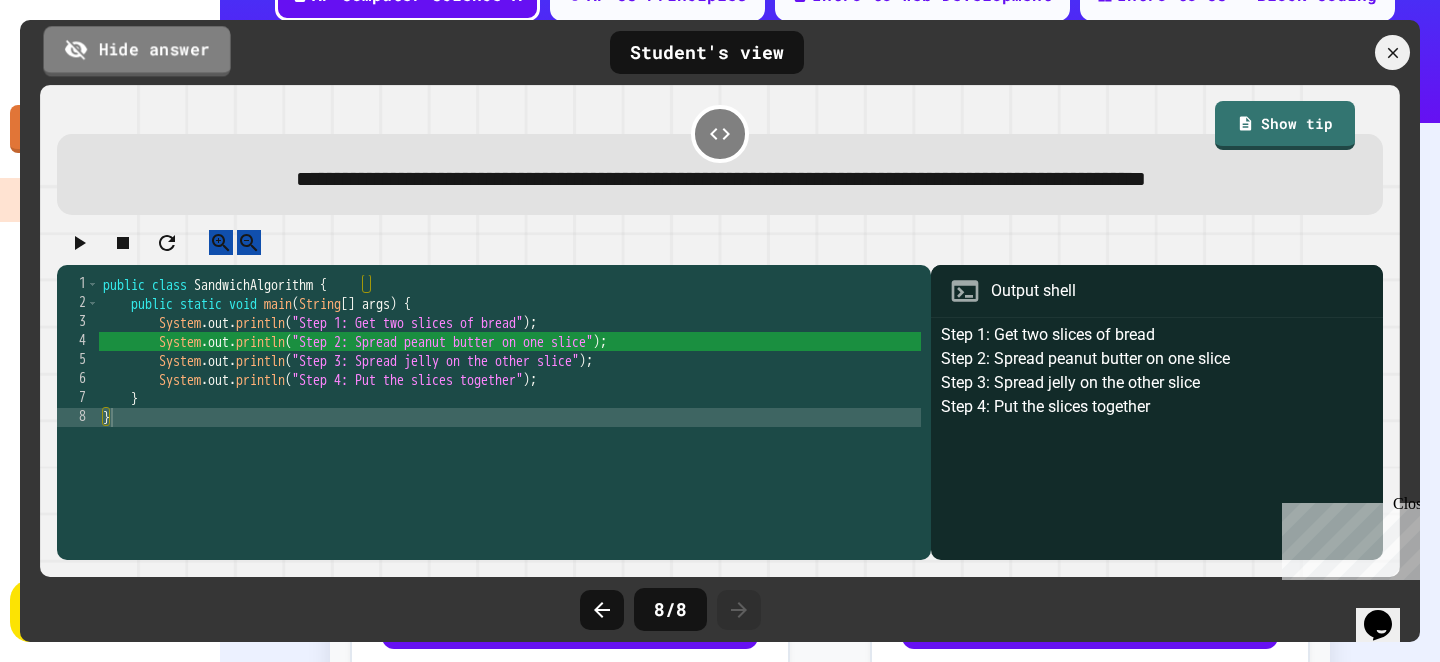 click on "Hide answer" at bounding box center (137, 51) 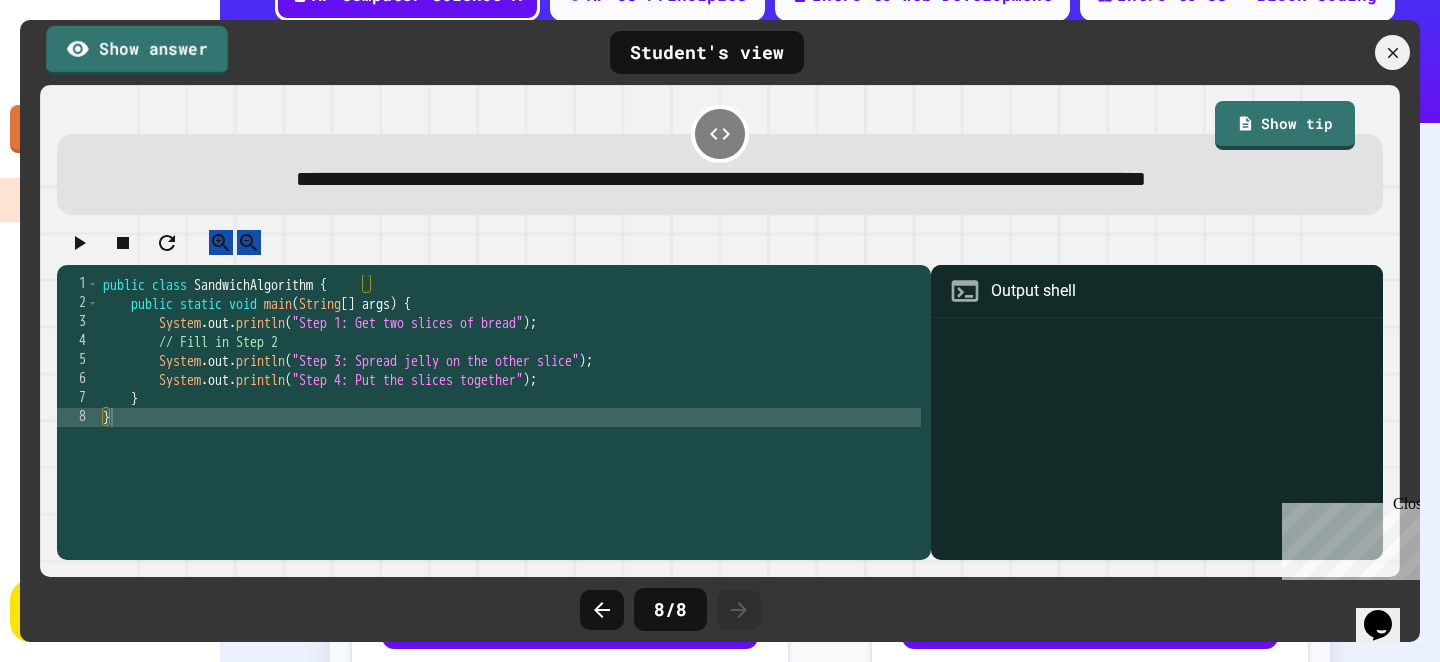 click on "Show answer" at bounding box center [137, 50] 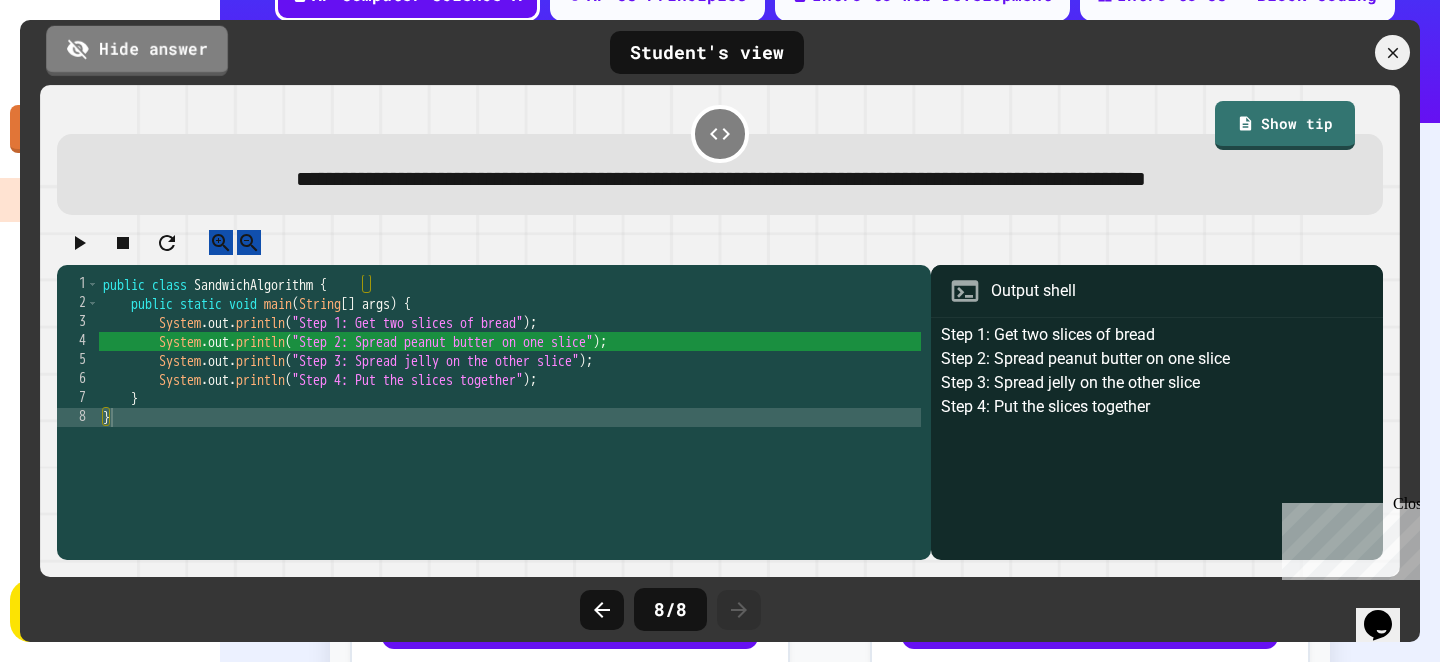 click on "Hide answer" at bounding box center [137, 50] 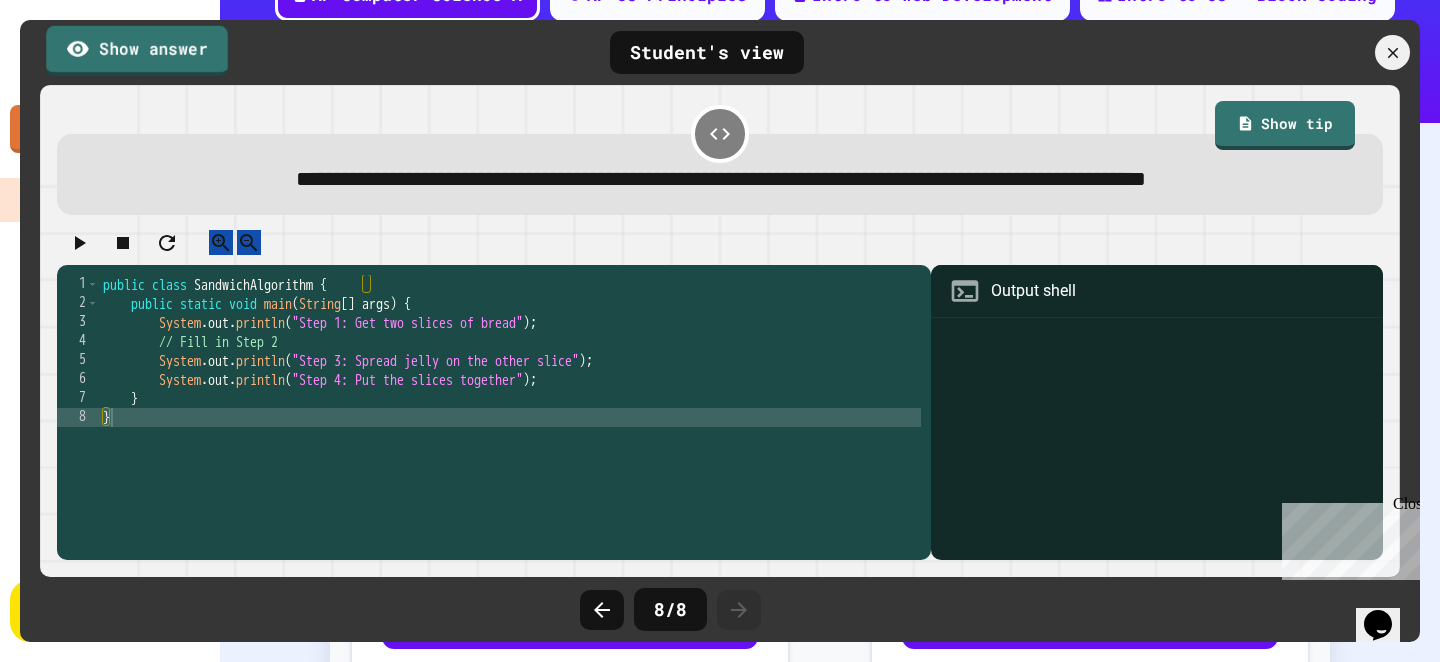 click on "Show answer" at bounding box center (137, 50) 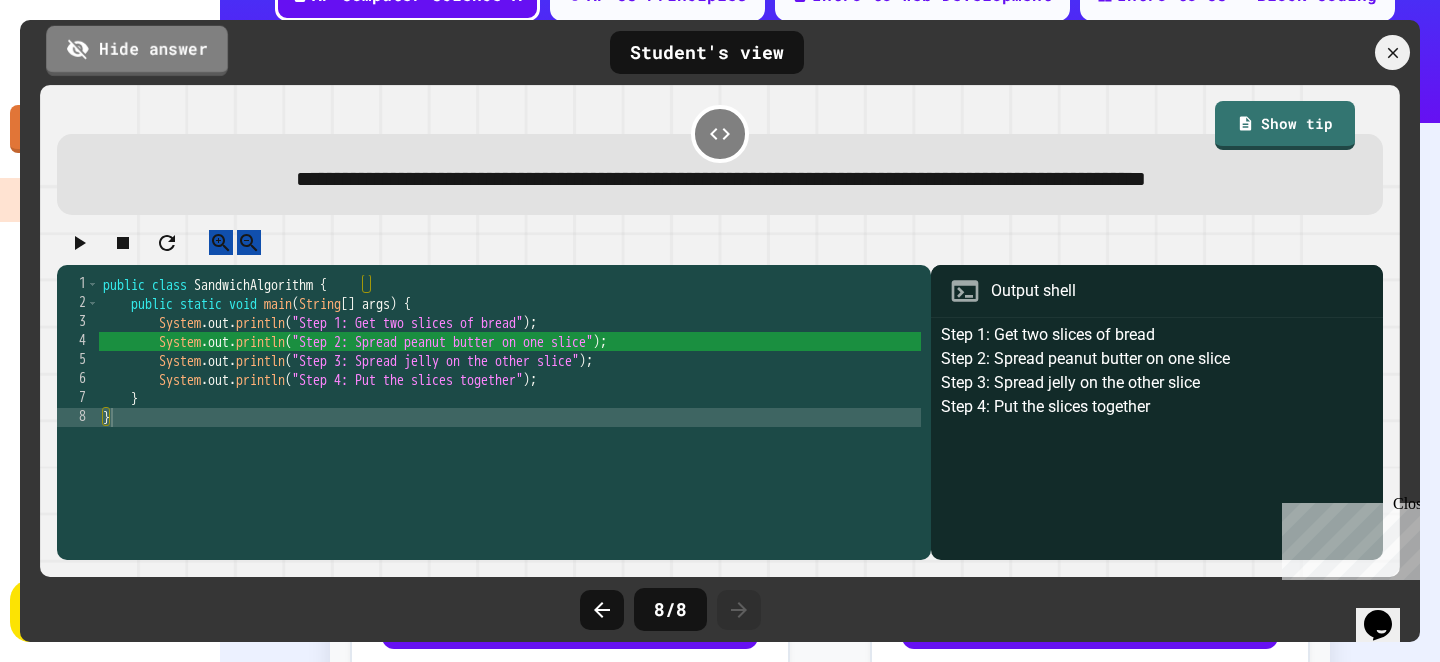 click on "Hide answer" at bounding box center (137, 50) 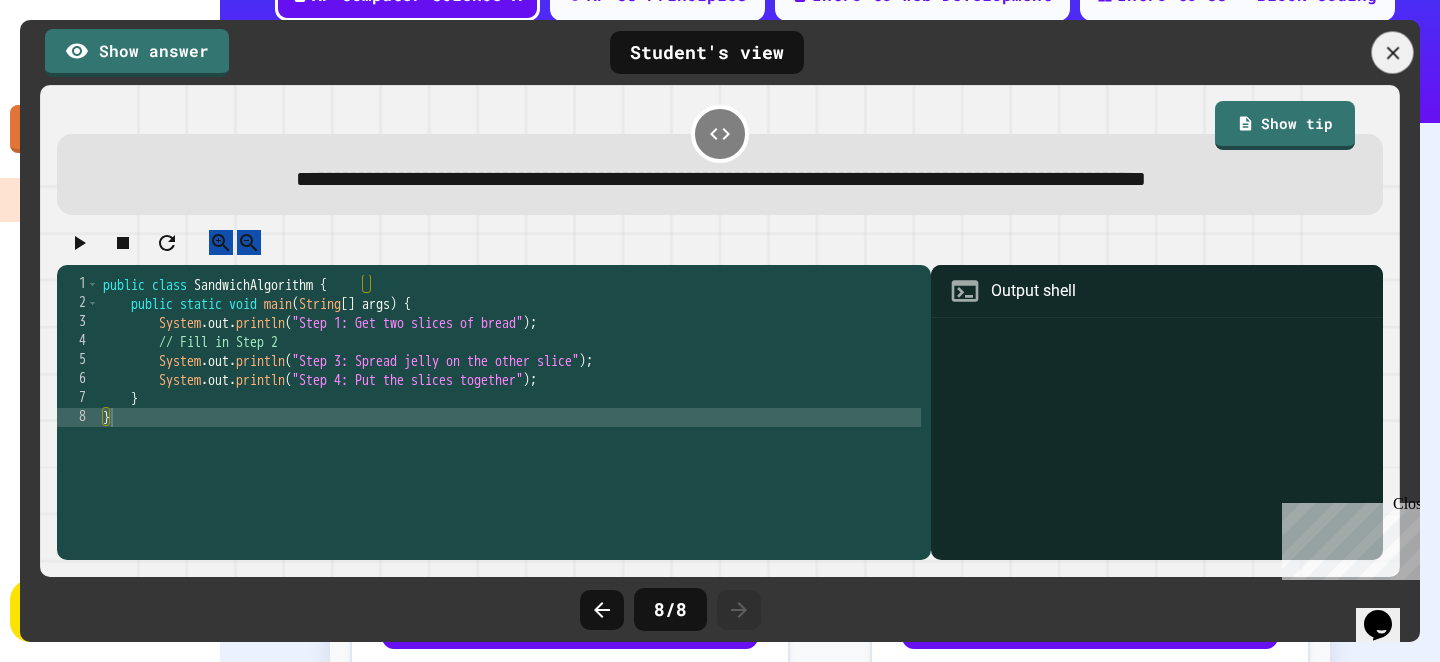 click 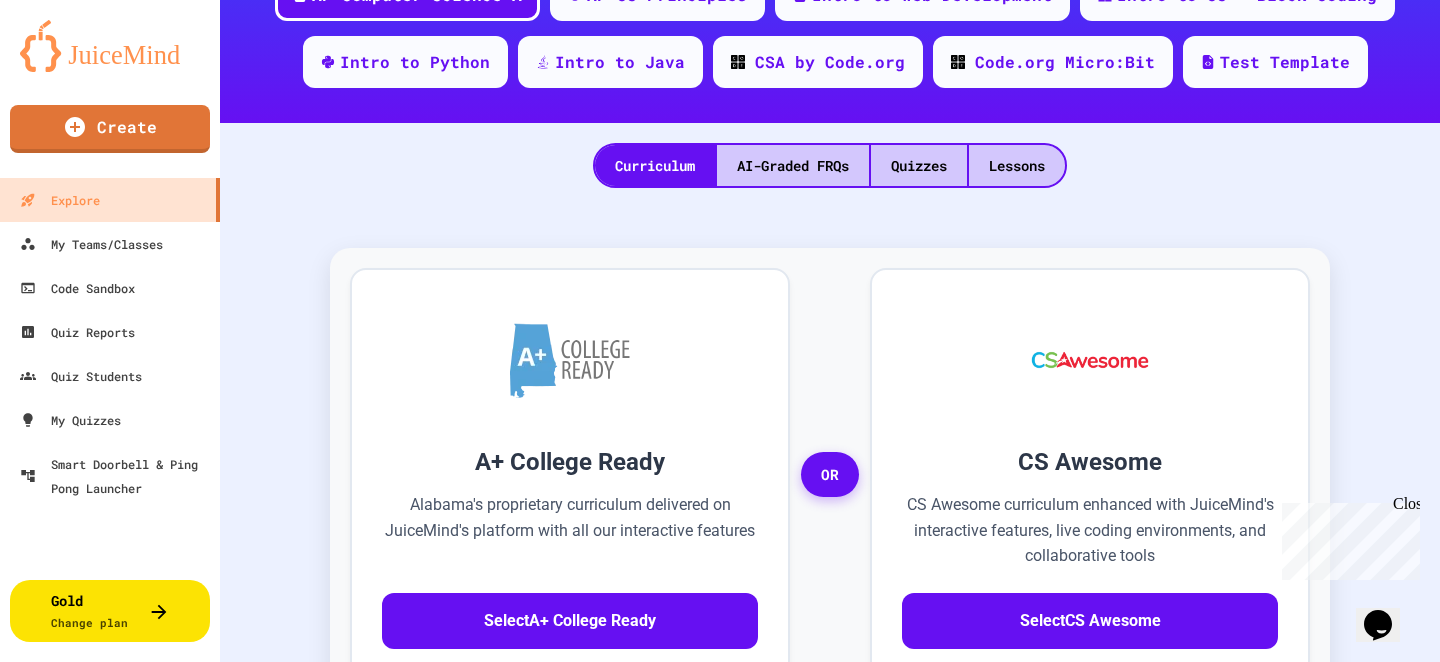 click 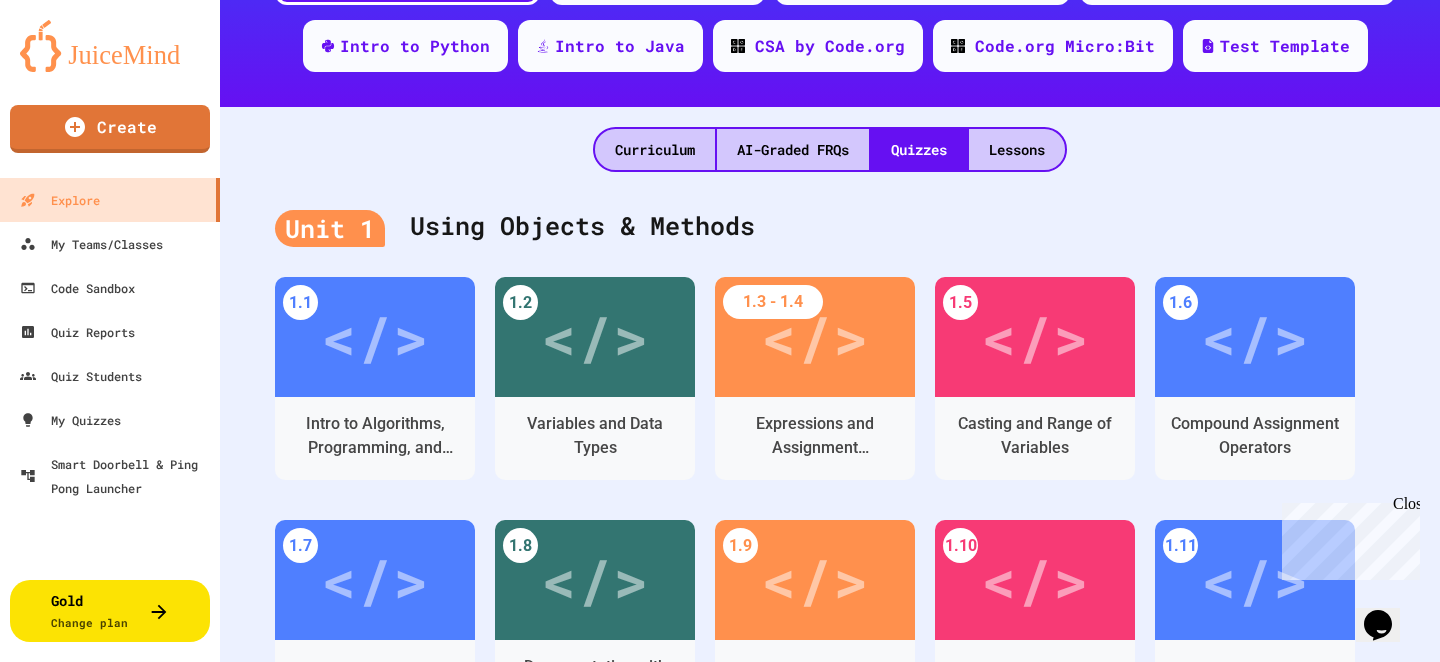 scroll, scrollTop: 320, scrollLeft: 0, axis: vertical 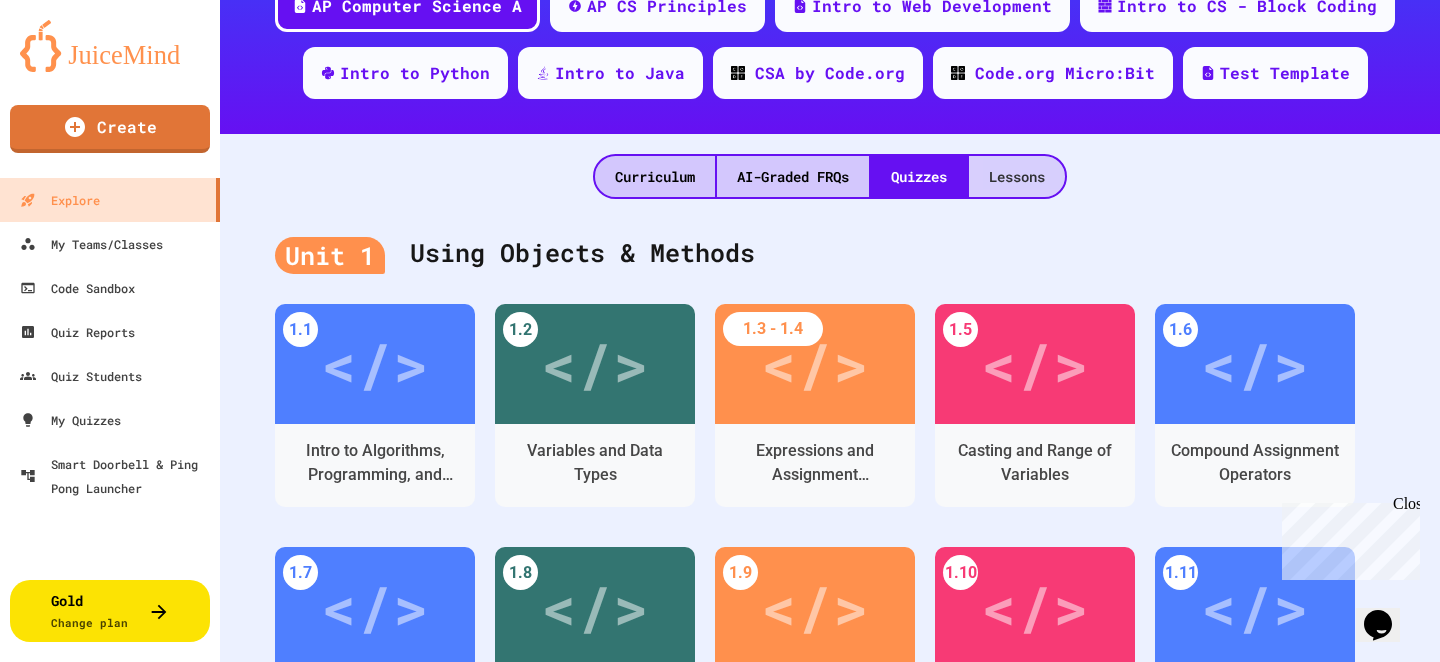 click on "Lessons" at bounding box center [1017, 176] 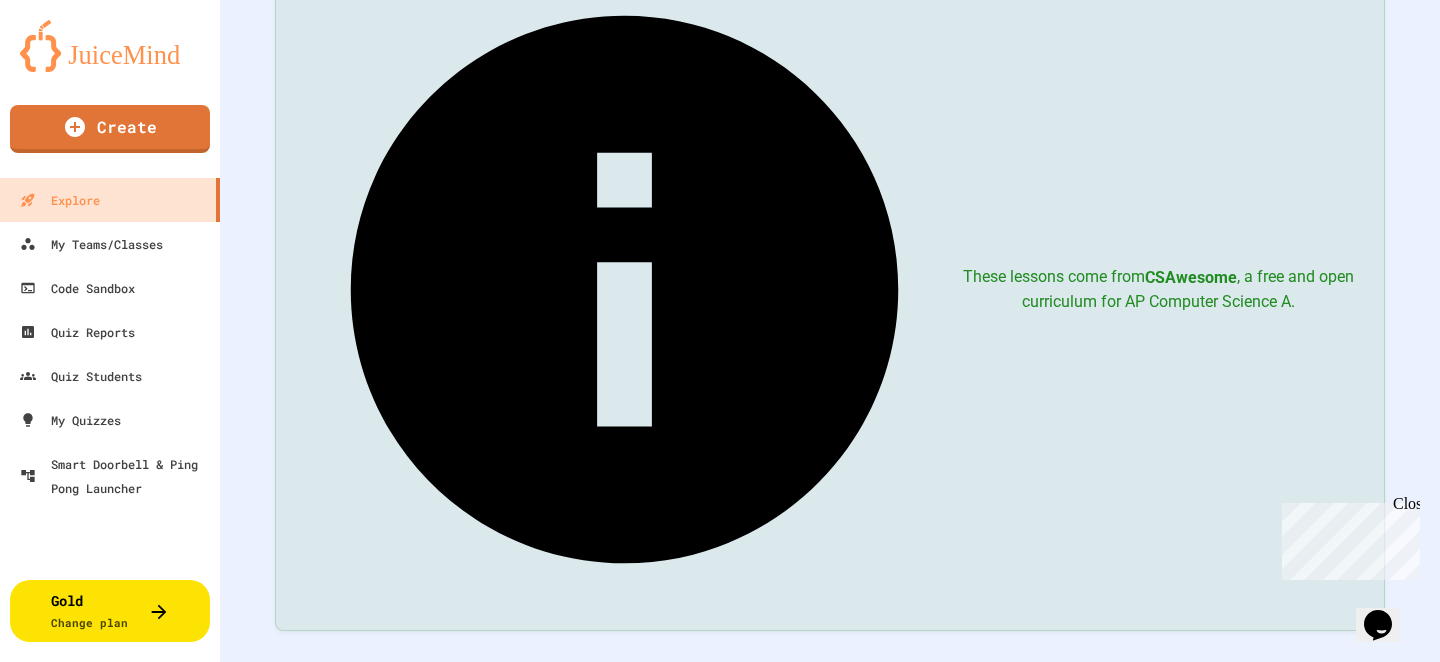 scroll, scrollTop: 524, scrollLeft: 0, axis: vertical 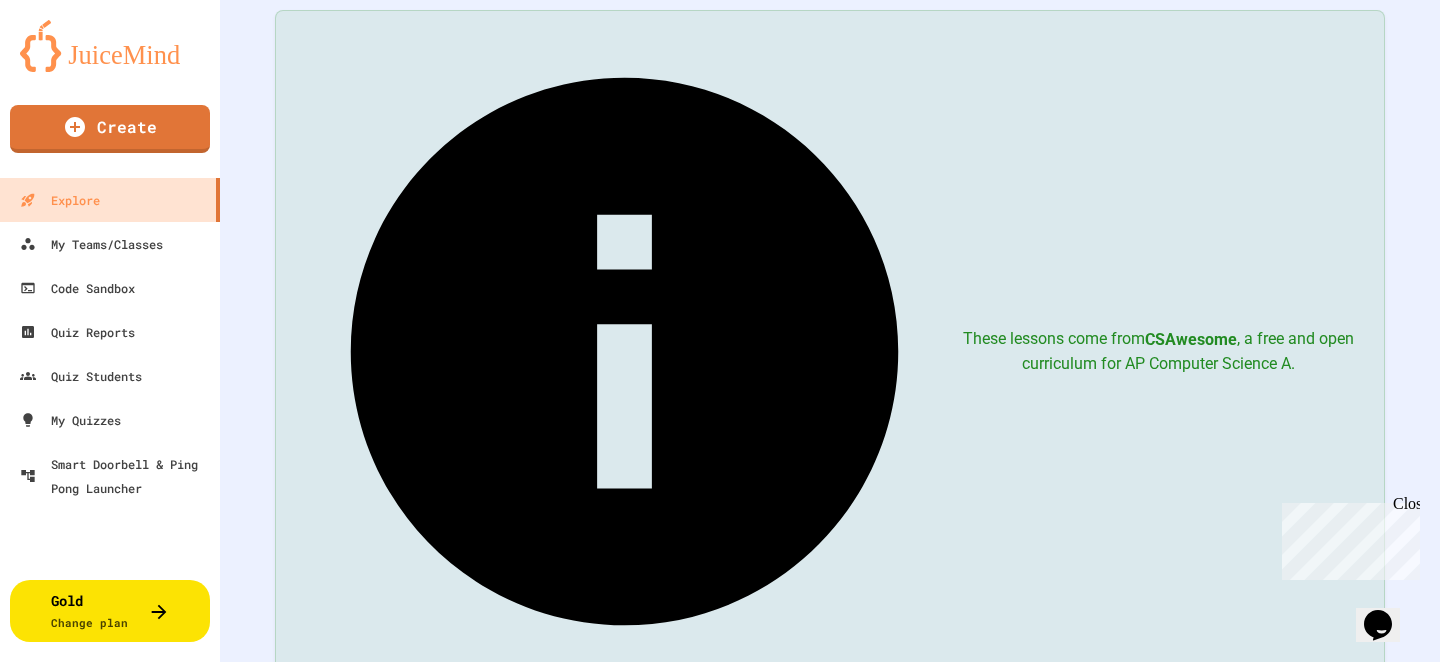 click on "1.2   Why Programming? Why Java?" at bounding box center (488, 862) 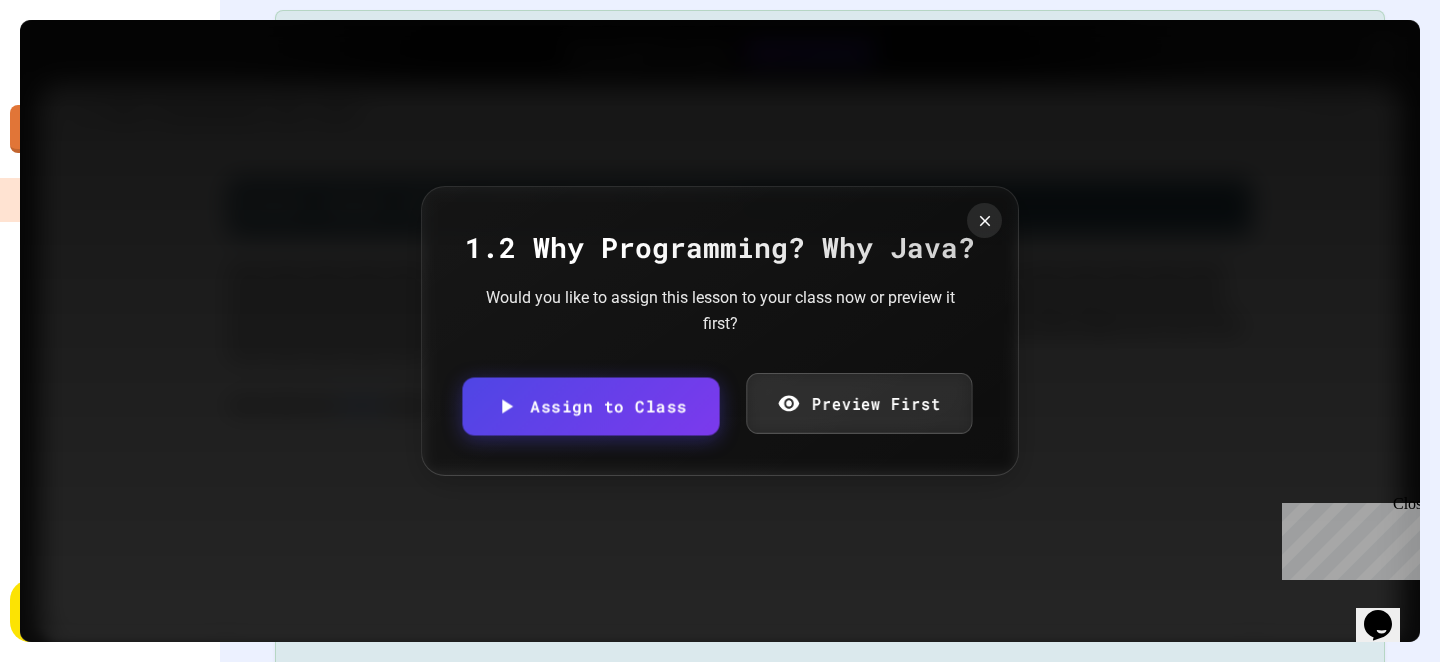 click on "Preview First" at bounding box center [859, 403] 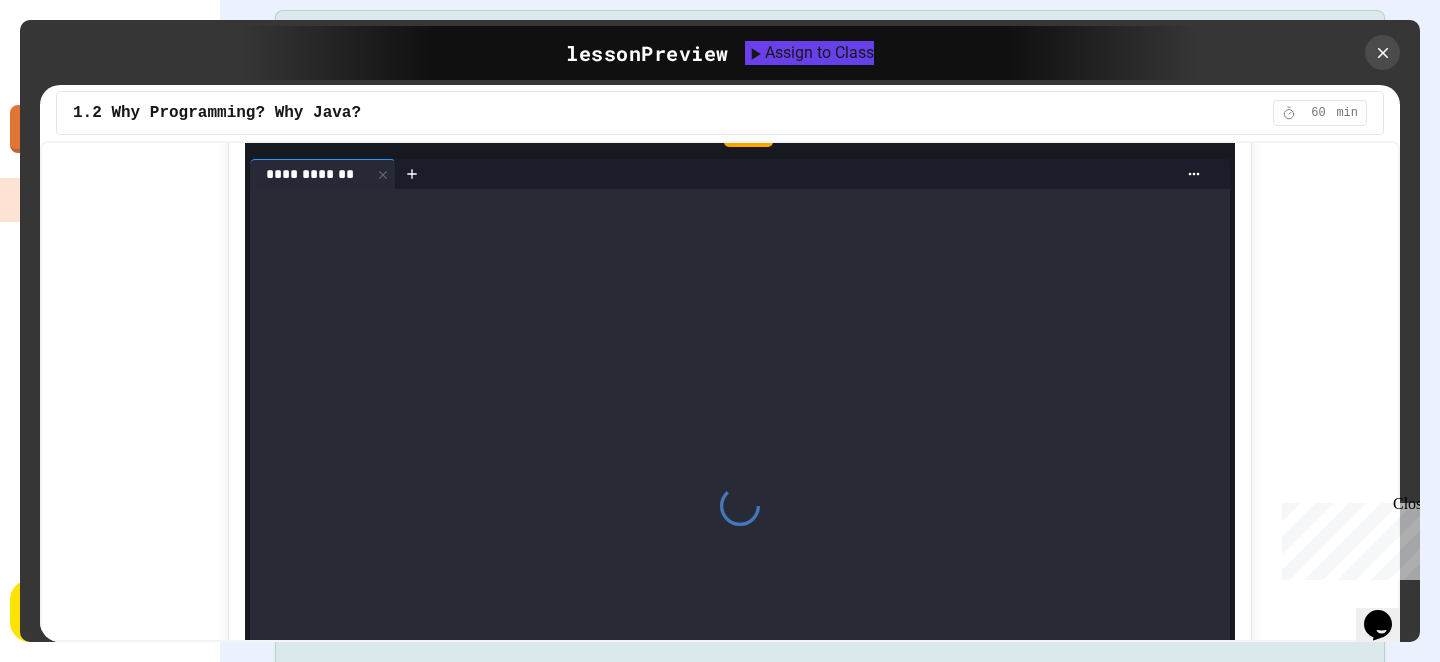 scroll, scrollTop: 1564, scrollLeft: 0, axis: vertical 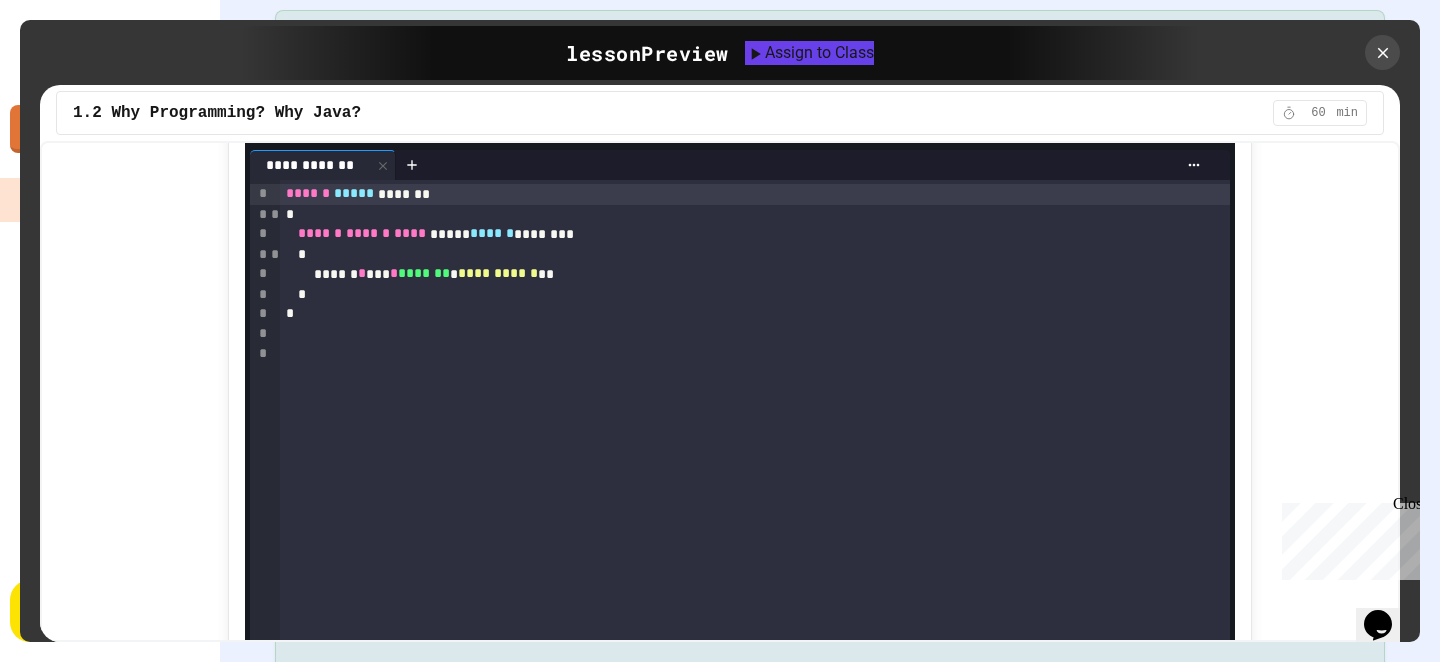 click 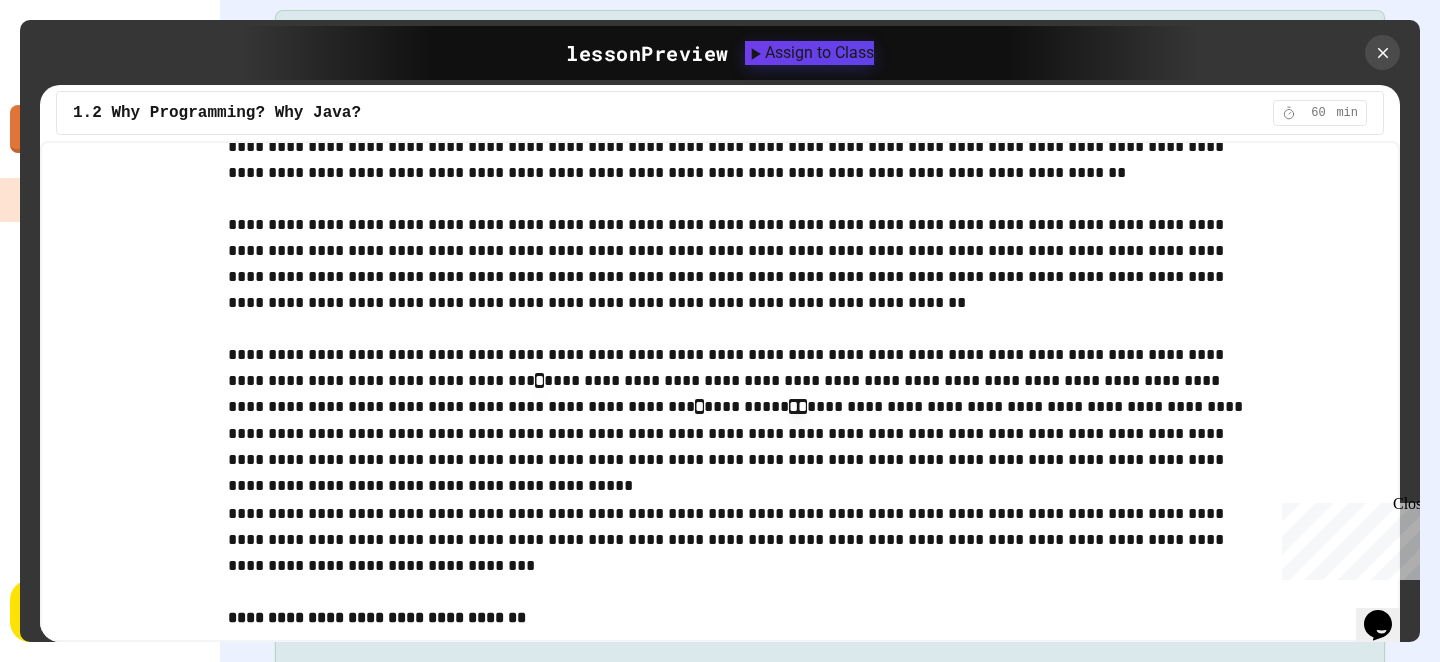scroll, scrollTop: 8423, scrollLeft: 0, axis: vertical 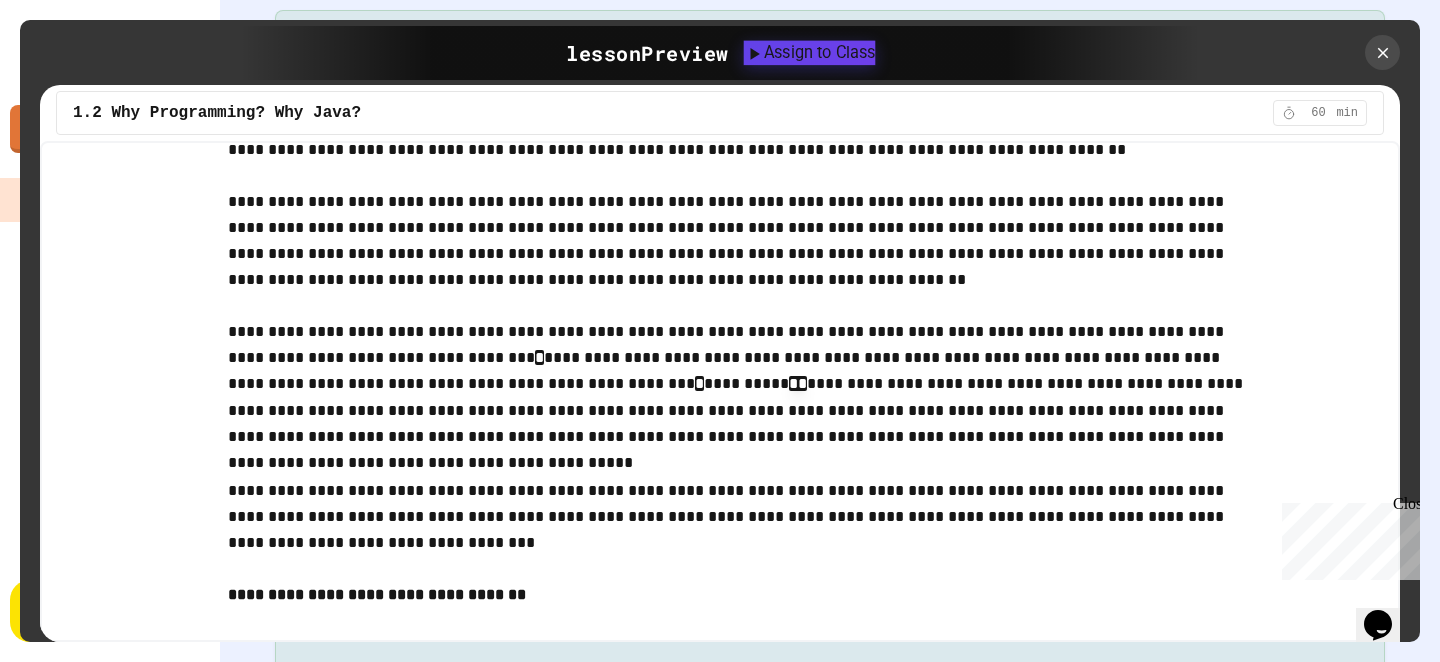 click on "Assign to Class" at bounding box center [809, 52] 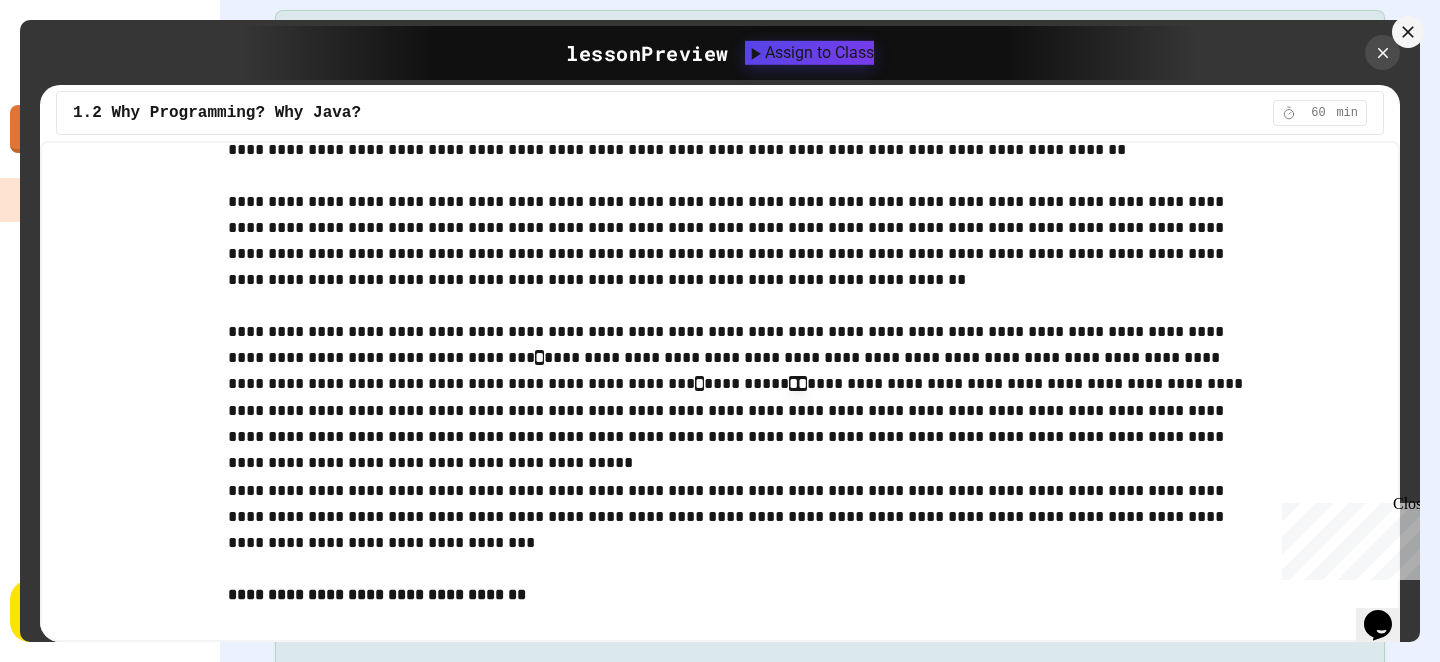 click on "Add to existing classroom Choose from your  1  existing classroom" at bounding box center (134, 806) 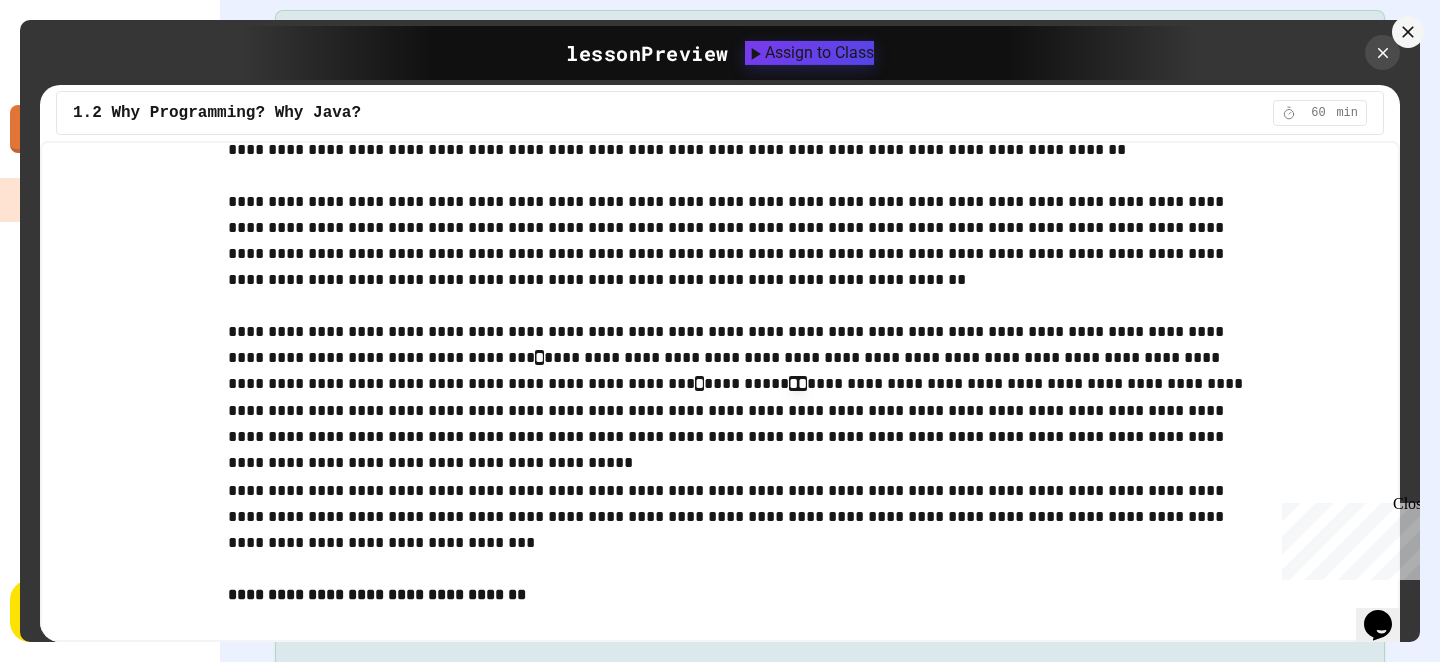 click on "We are updating our servers at 7PM EST on 3/11/2025. JuiceMind should continue to work as expected, but if you experience any issues, please chat with us.  Create Explore My Teams/Classes Code Sandbox Quiz Reports Quiz Students My Quizzes Smart Doorbell & Ping Pong Launcher Gold Change plan Computer Science Math History English Social Science AP Computer Science A AP CS Principles Intro to Web Development Intro to CS - Block Coding Intro to Python Intro to Java CSA by Code.org Code.org Micro:Bit Test Template Curriculum AI-Graded FRQs Quizzes Lessons These lessons come from  CSAwesome , a free and open curriculum for AP Computer Science A. 1. Getting Started and Primitive Types 1.2   Why Programming? Why Java? Easy • 60 m 1.3. Variables and Data Types Easy • 60 m 1.4. Expressions and Assignment Statements Easy • 0 m Compound Assignment Operators Easy • 0 m Casting and Ranges of Variables Easy • 0 m 2. Using Objects Objects - Instances of Classes Easy • 0 m Easy • 0 m Easy • 0 m •" at bounding box center [720, 331] 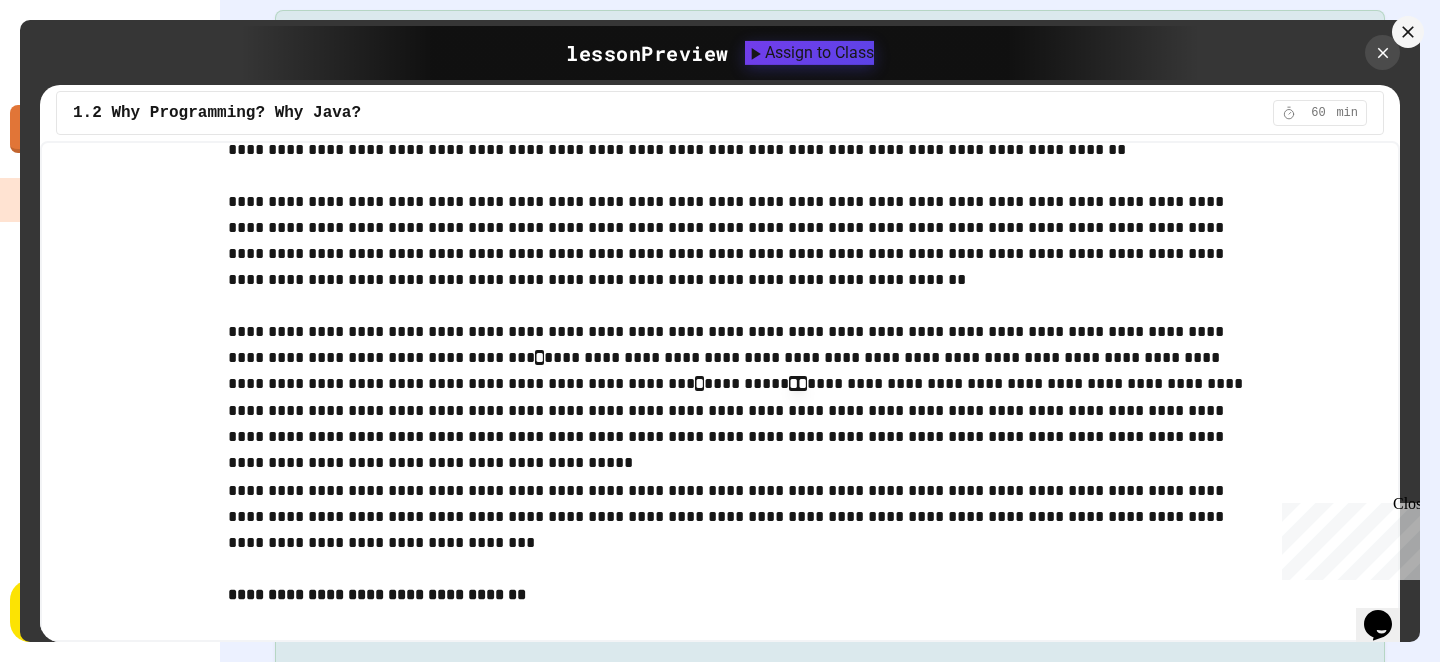 click at bounding box center (720, 2276) 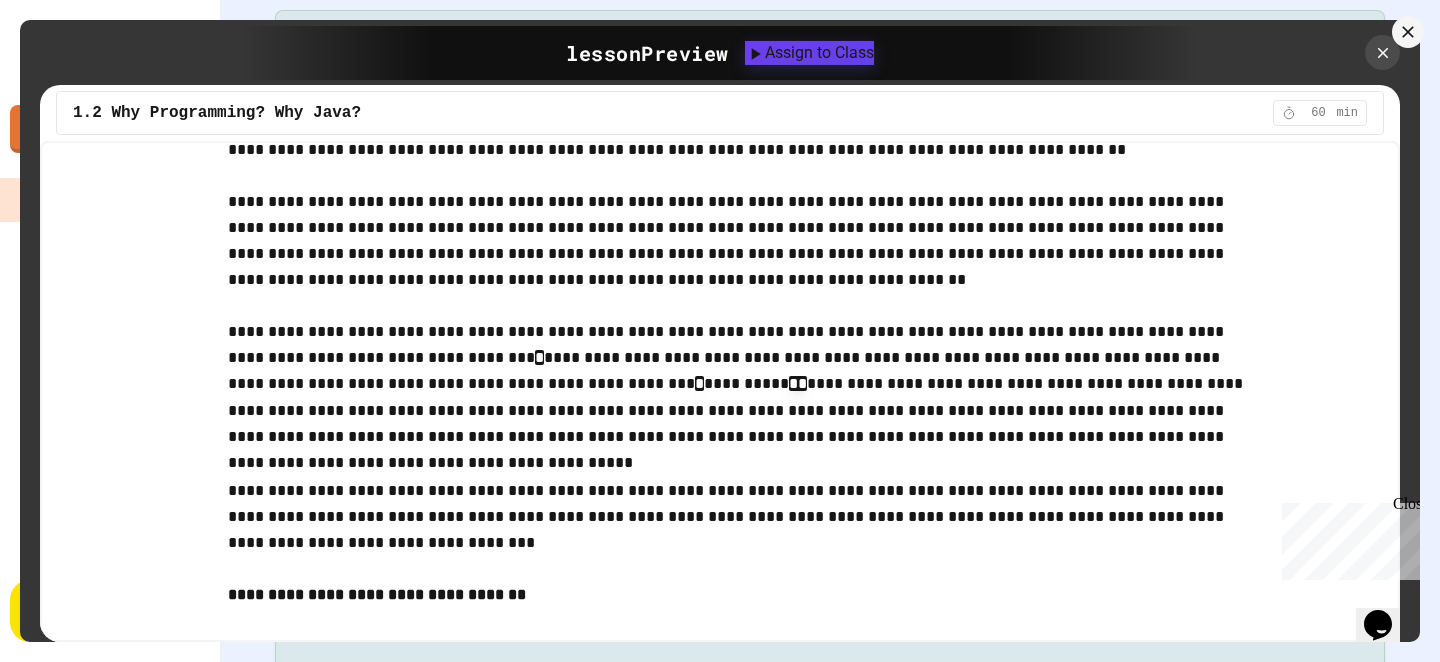 click 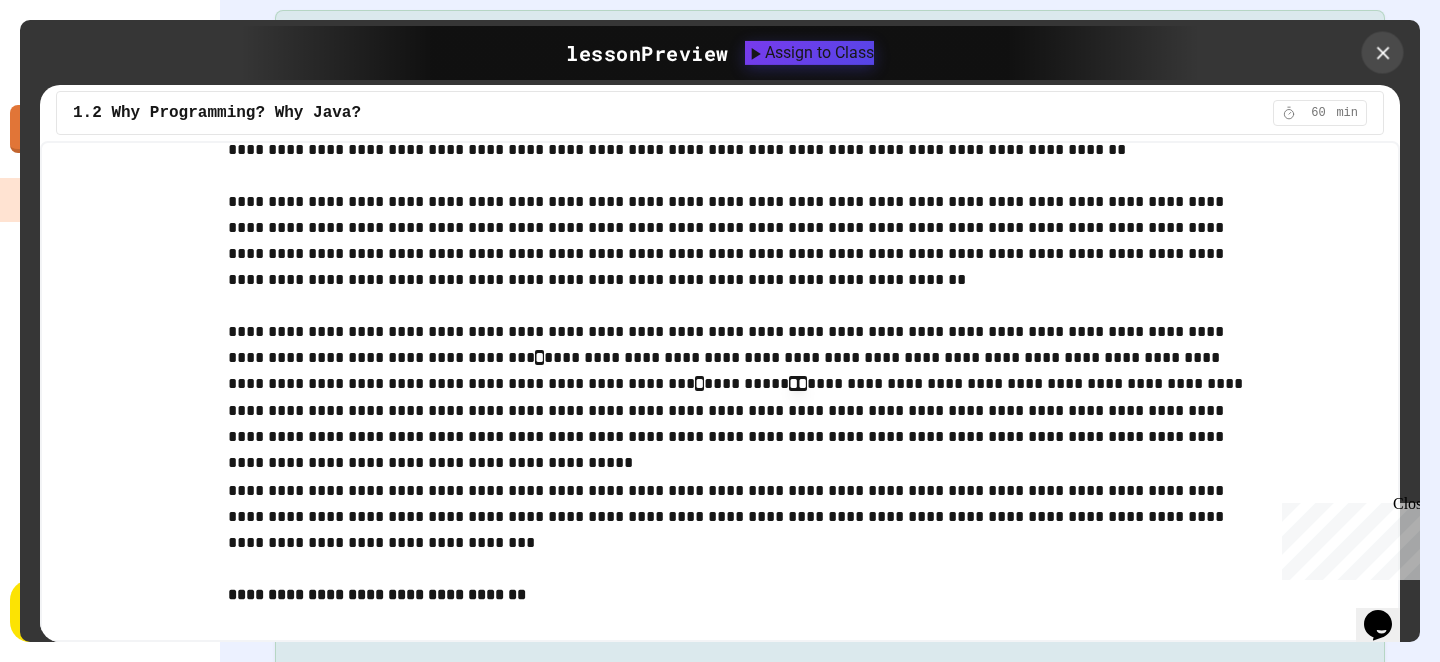 click at bounding box center [1383, 53] 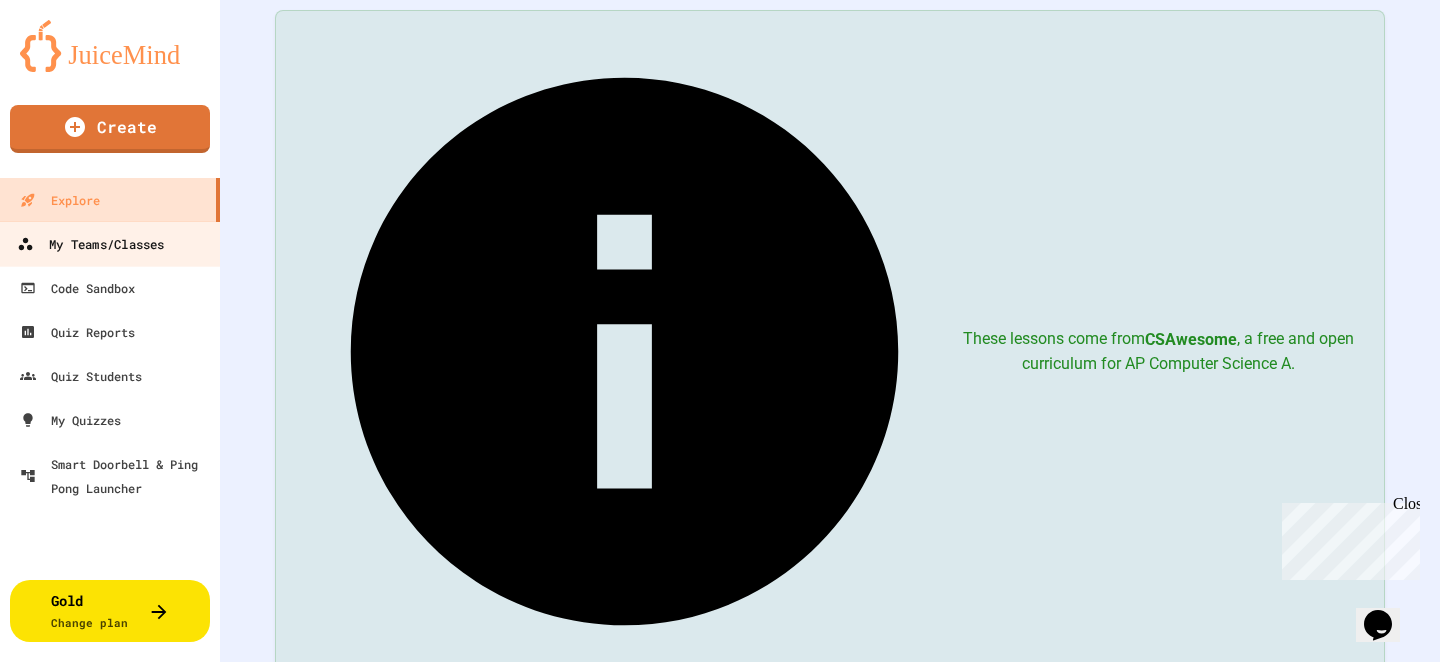 click on "My Teams/Classes" at bounding box center (90, 244) 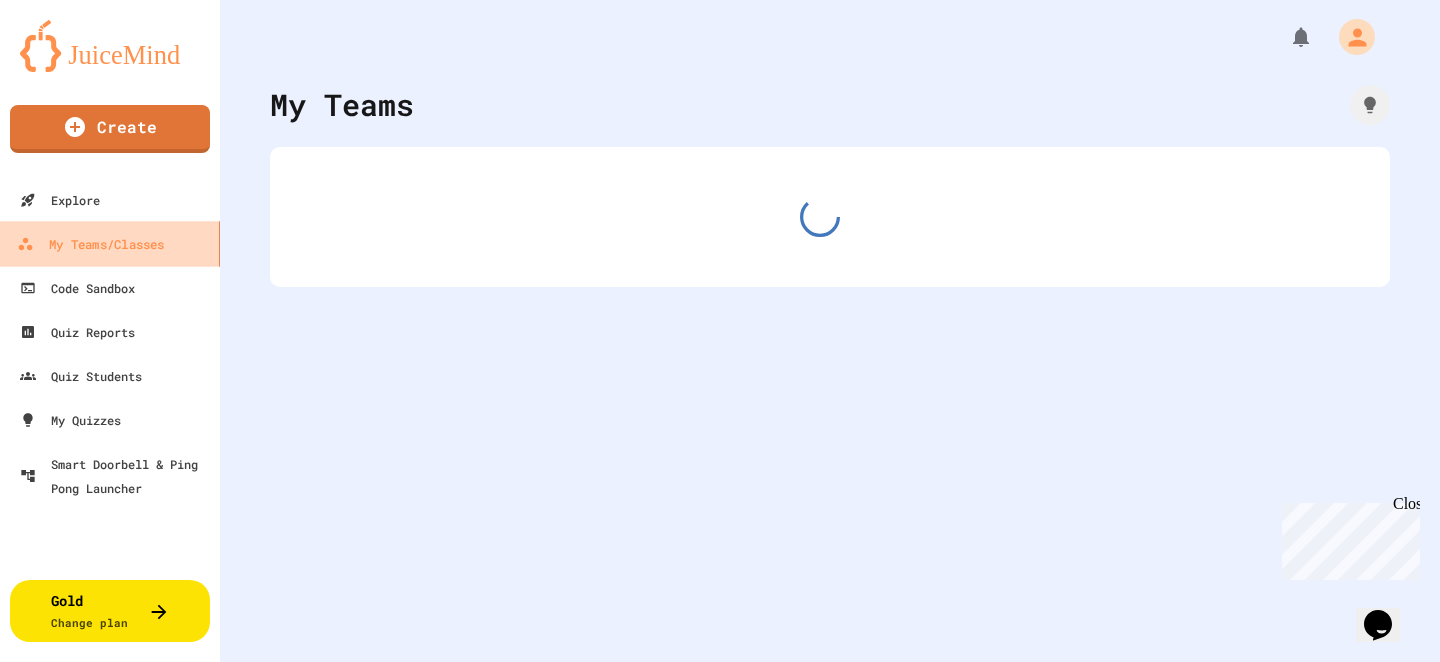 scroll, scrollTop: 0, scrollLeft: 0, axis: both 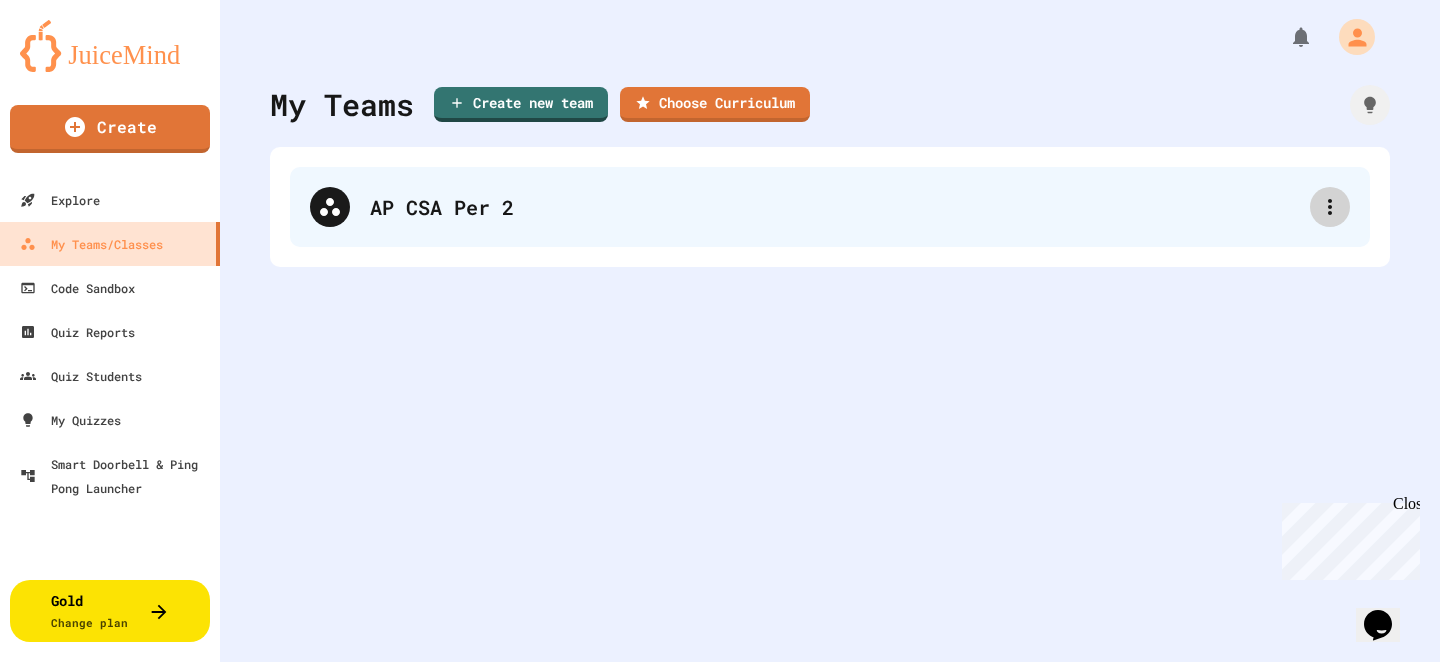 click 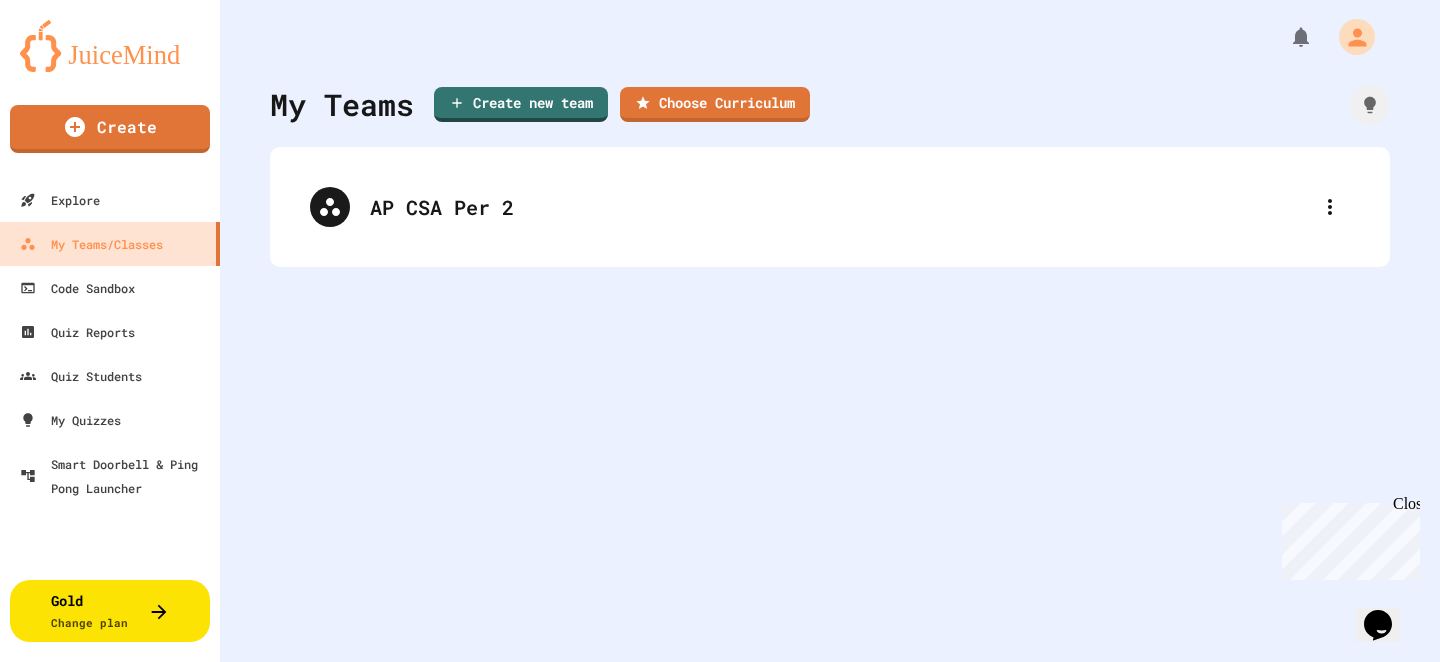 click on "Delete Team" at bounding box center [730, 762] 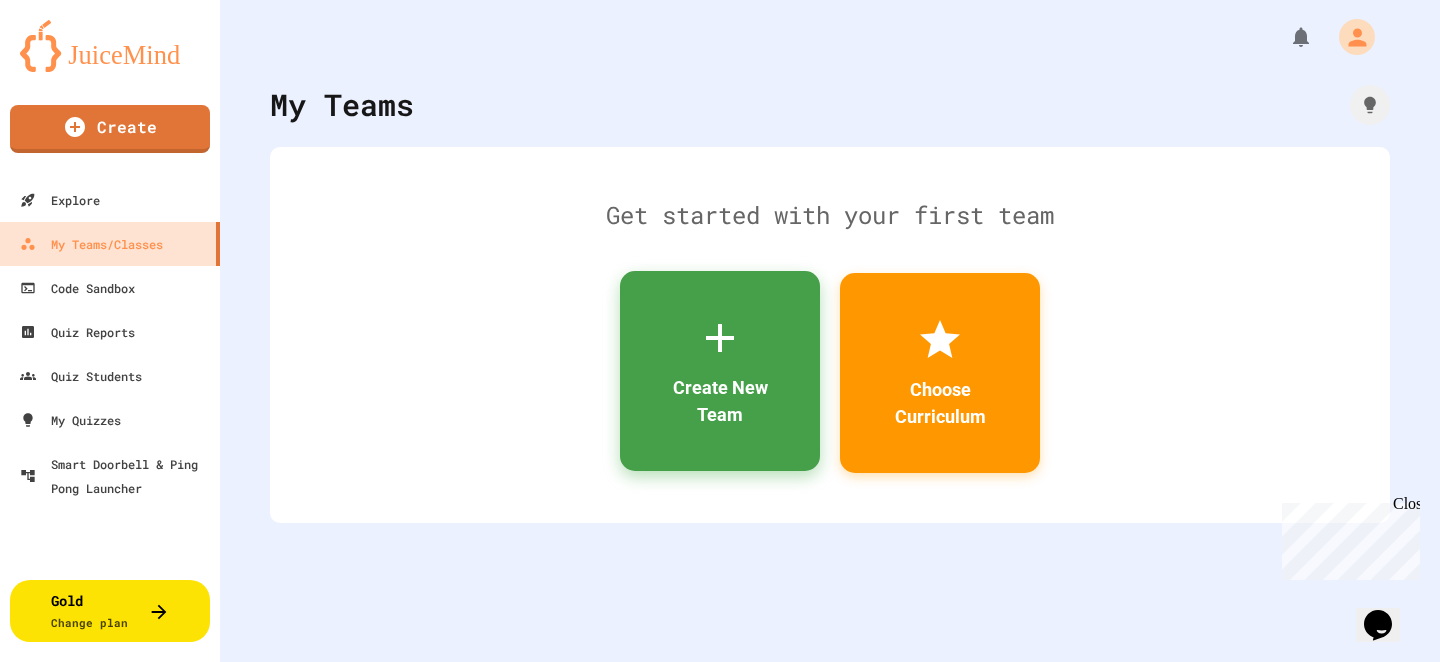 click on "Create New Team" at bounding box center [720, 371] 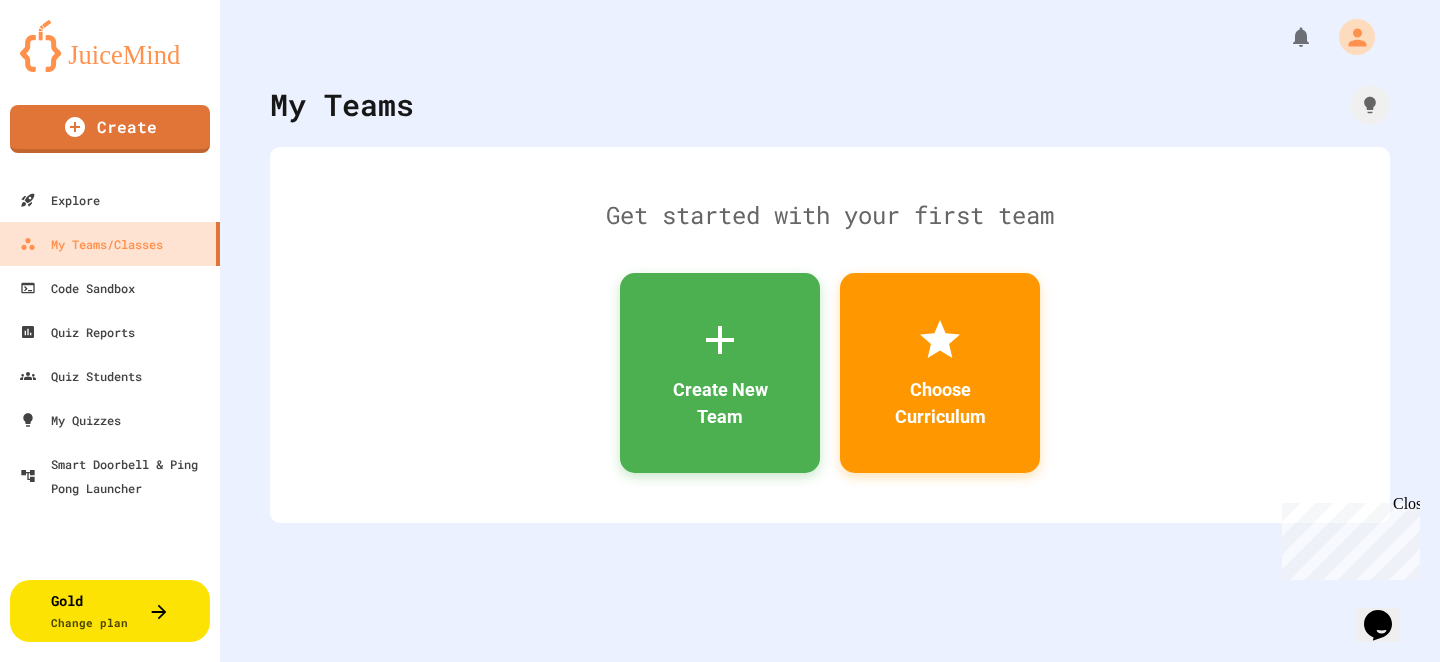 click at bounding box center [720, 938] 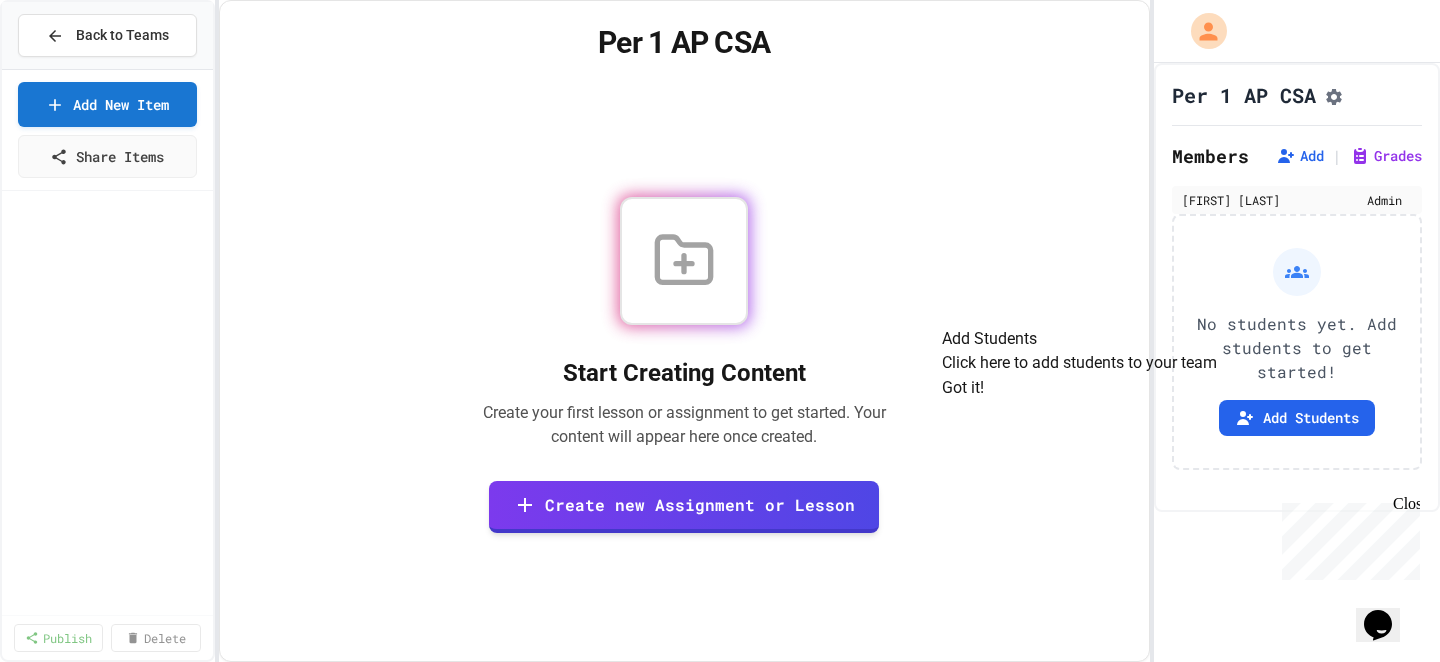 click on "Start Creating Content Create your first lesson or assignment to get started. Your content will appear here once created. Create new Assignment or Lesson" at bounding box center [684, 365] 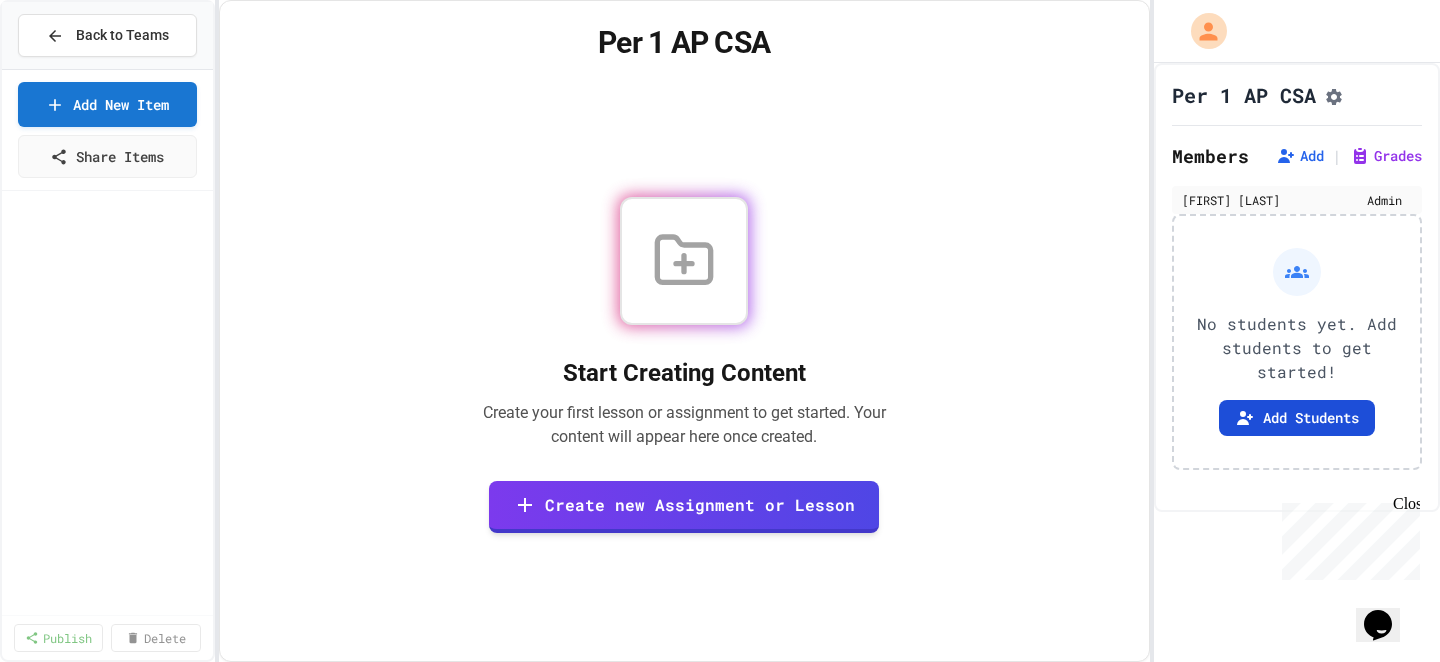 click on "Add Students" at bounding box center (1297, 418) 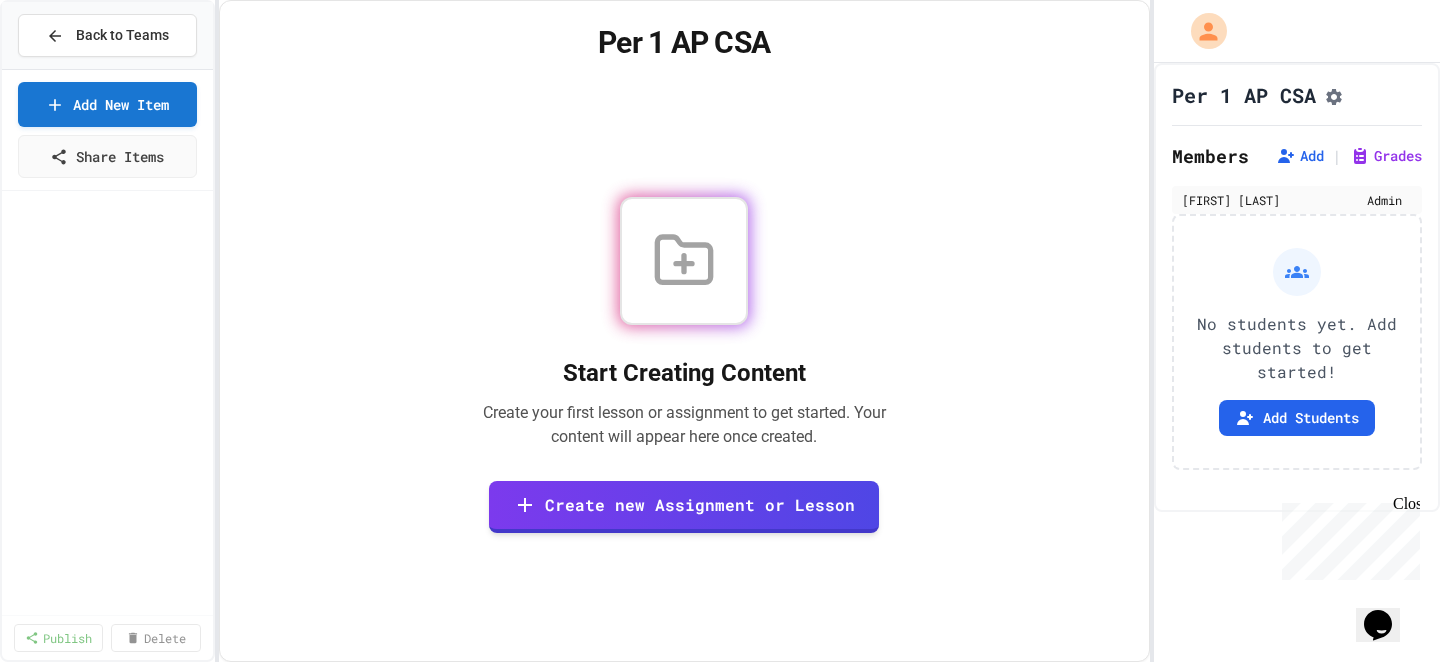 click at bounding box center (430, 779) 